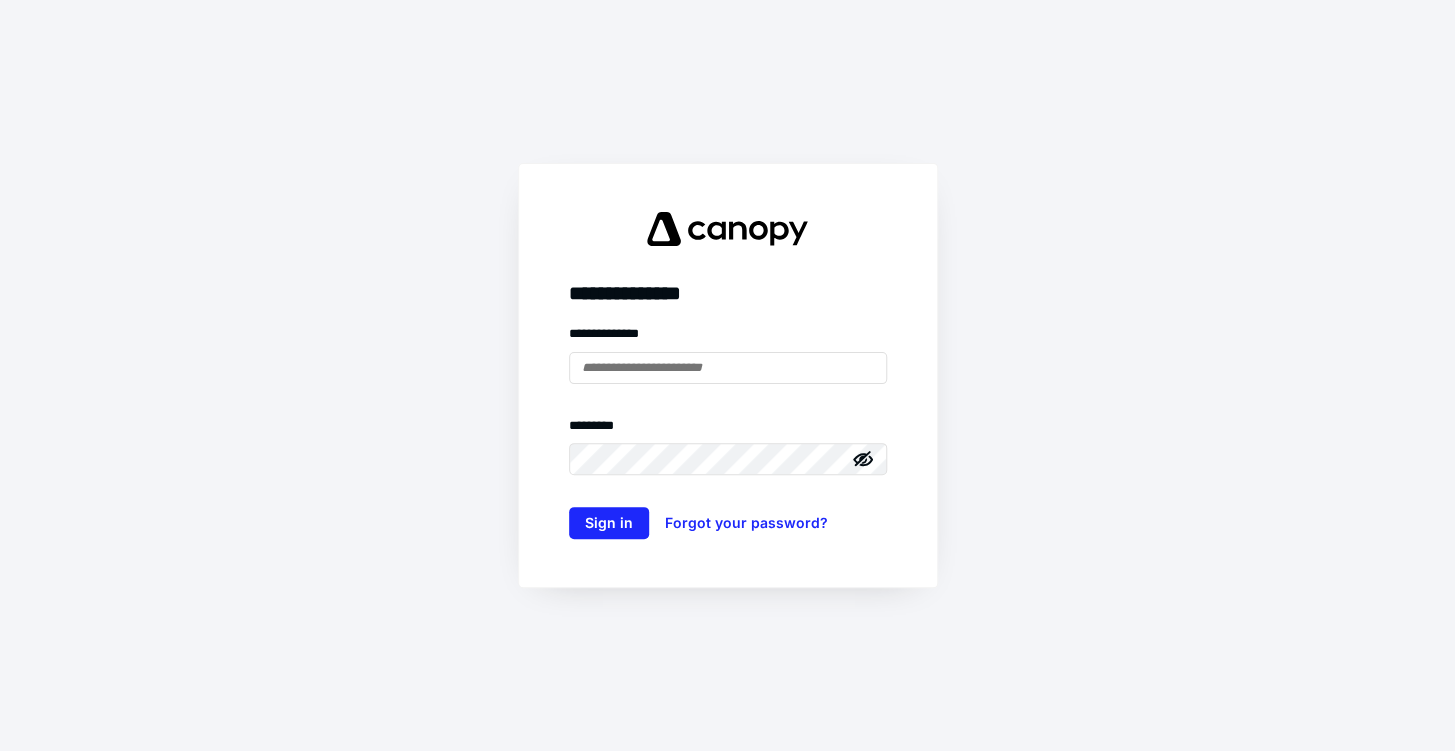 scroll, scrollTop: 0, scrollLeft: 0, axis: both 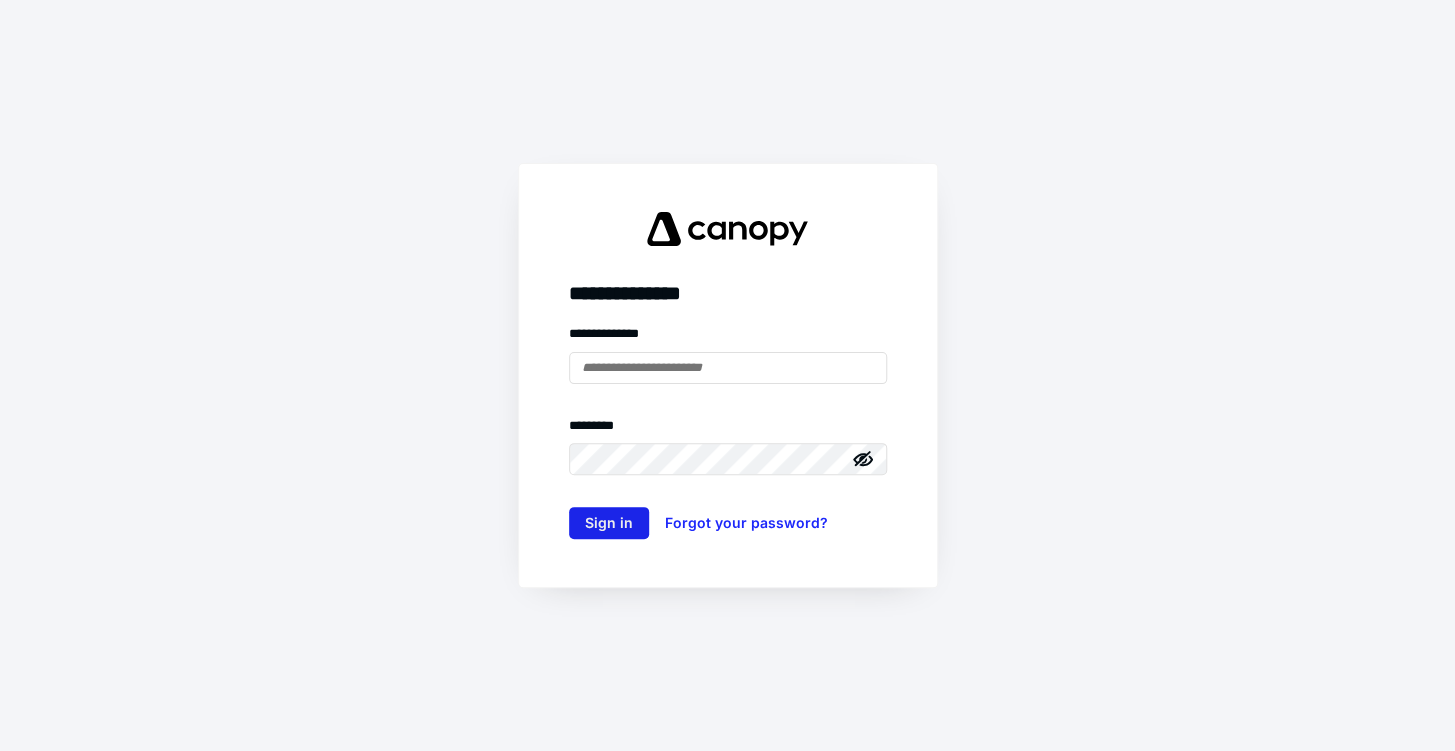 type on "**********" 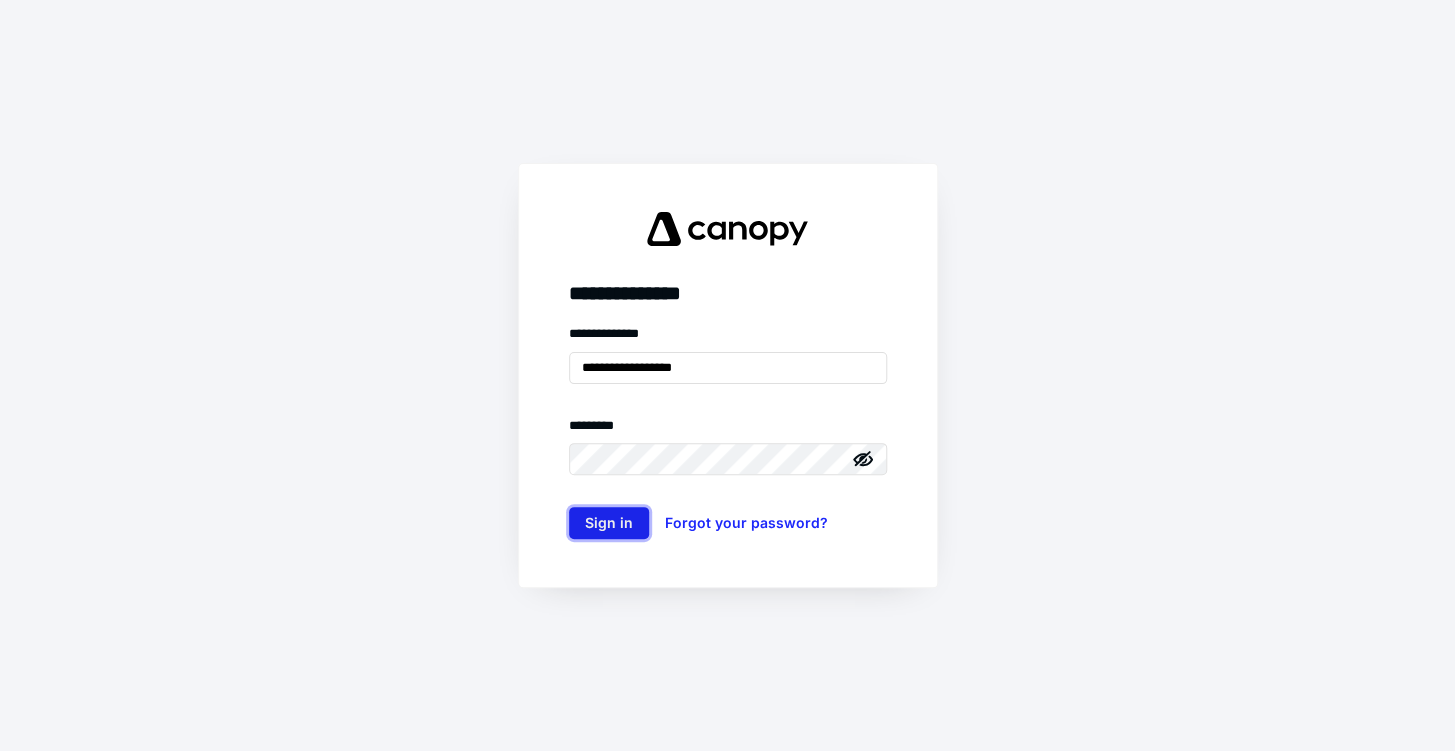 click on "Sign in" at bounding box center [609, 523] 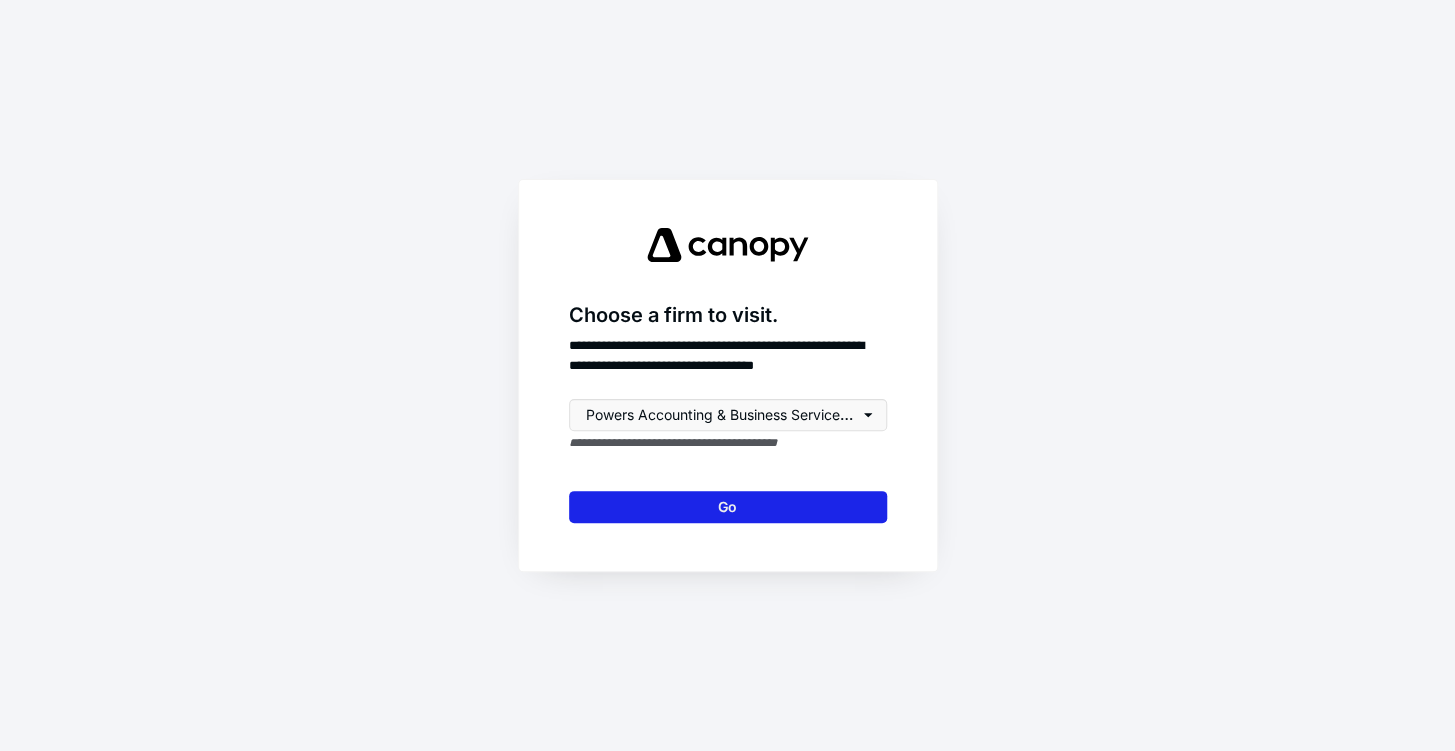 click on "Go" at bounding box center [728, 507] 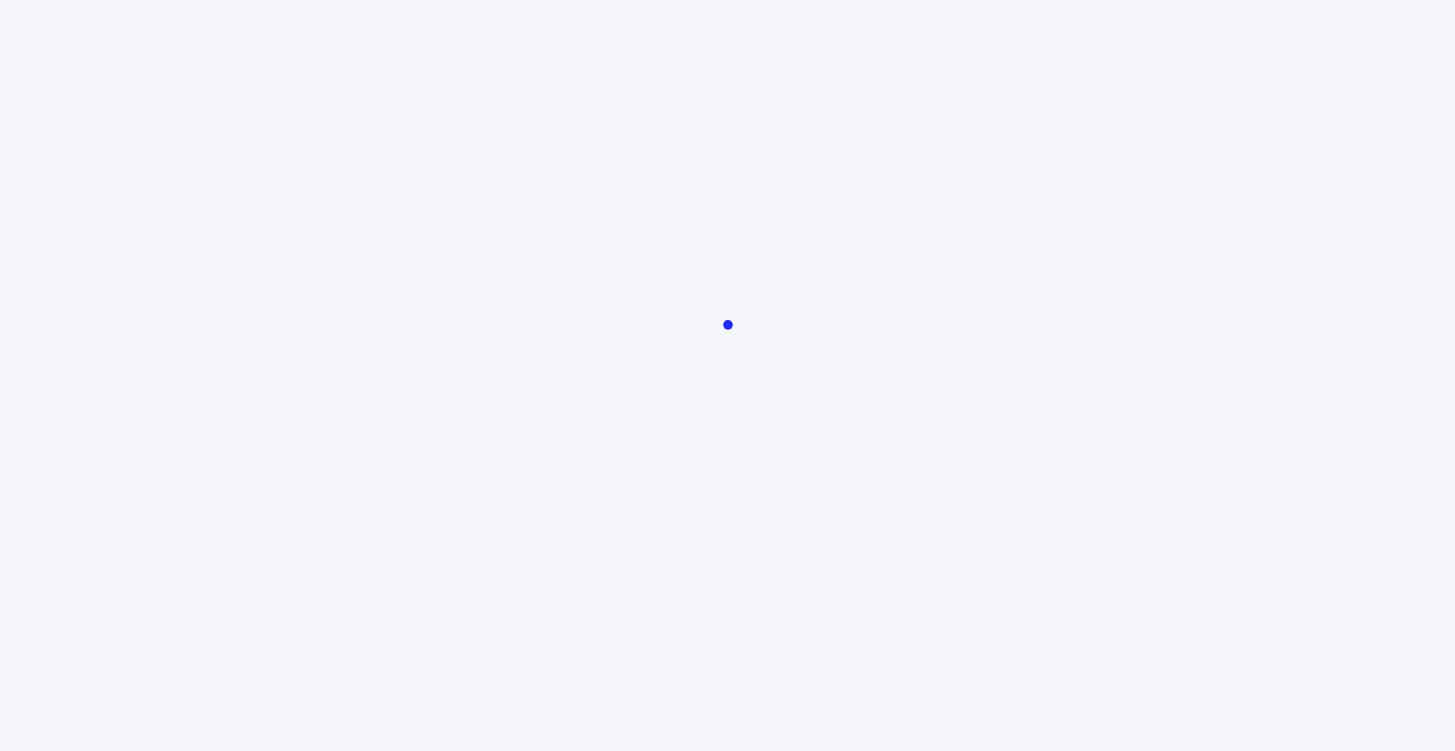 scroll, scrollTop: 0, scrollLeft: 0, axis: both 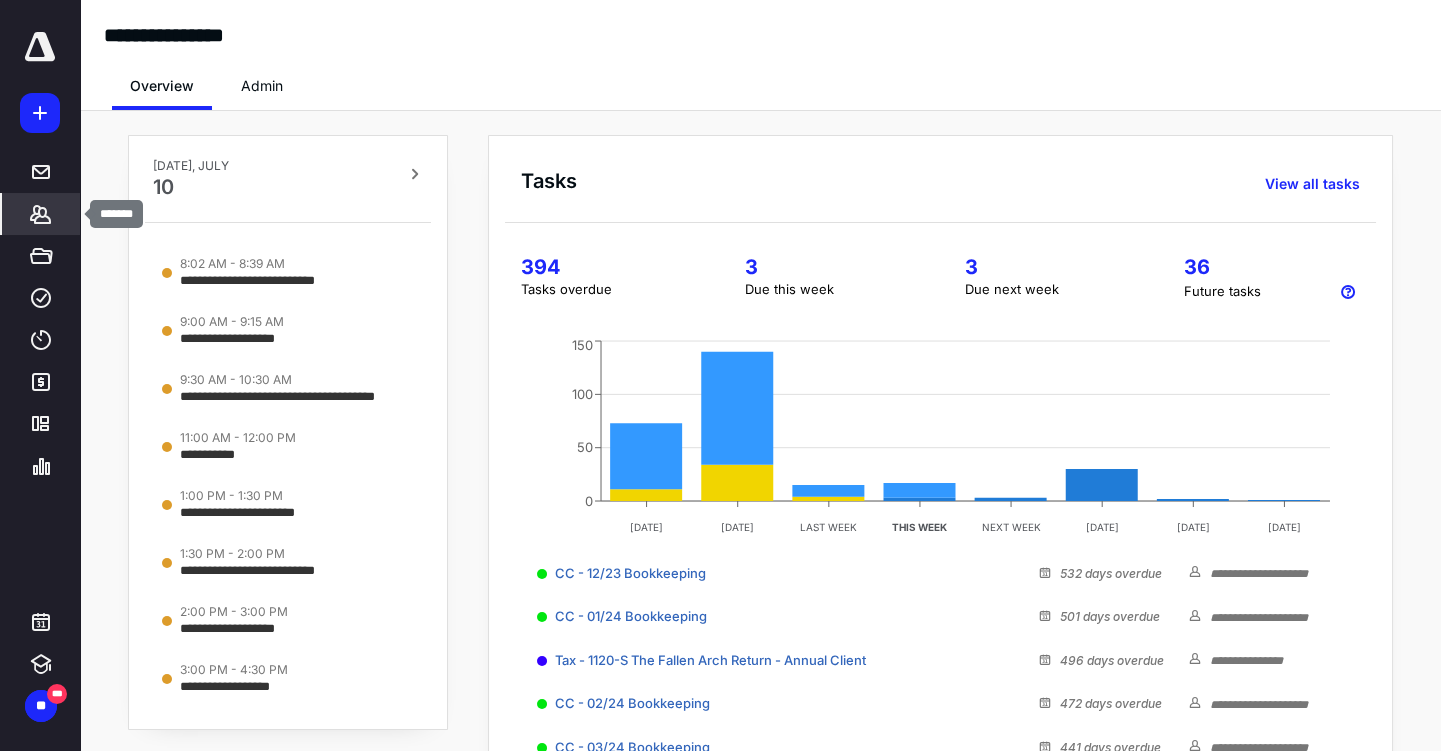 click 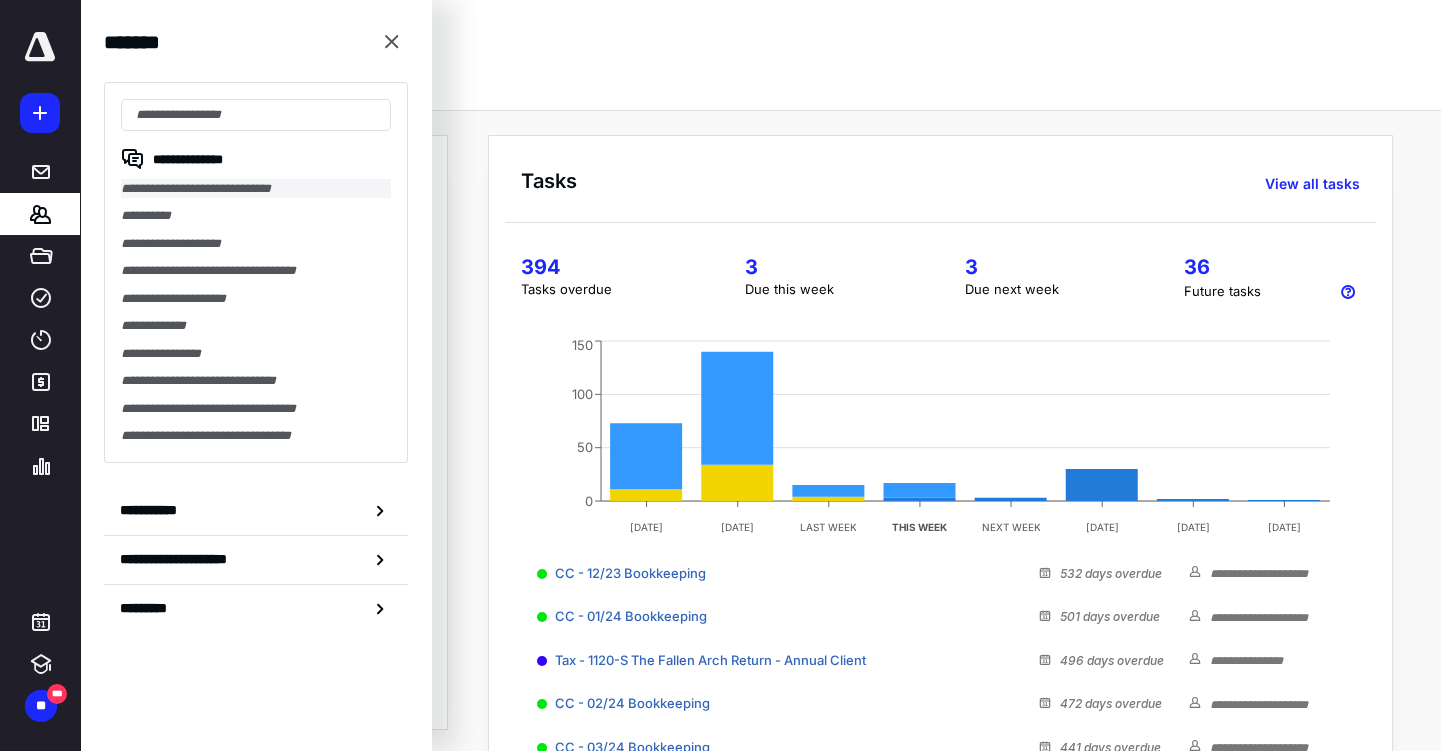 click on "**********" at bounding box center (256, 188) 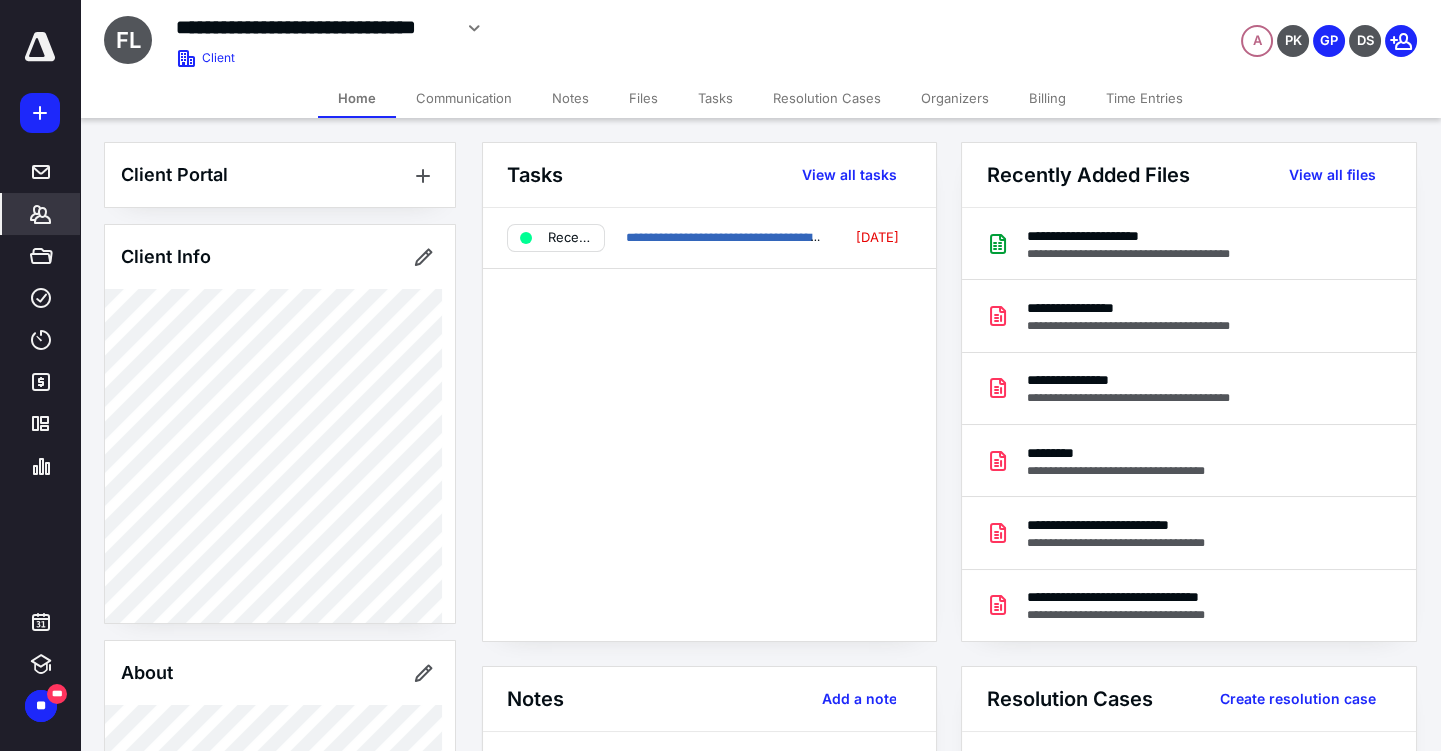click on "View all files" at bounding box center (1332, 175) 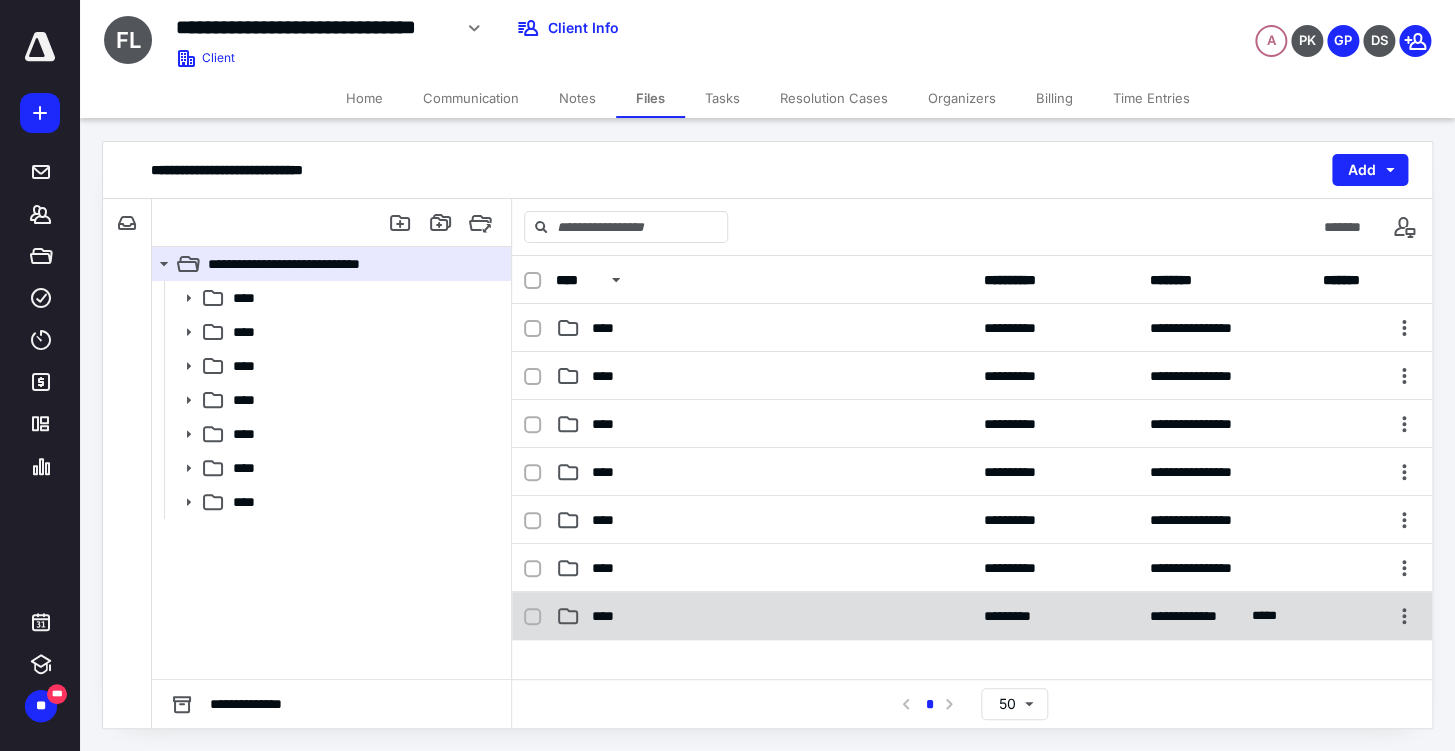 click on "****" at bounding box center [609, 616] 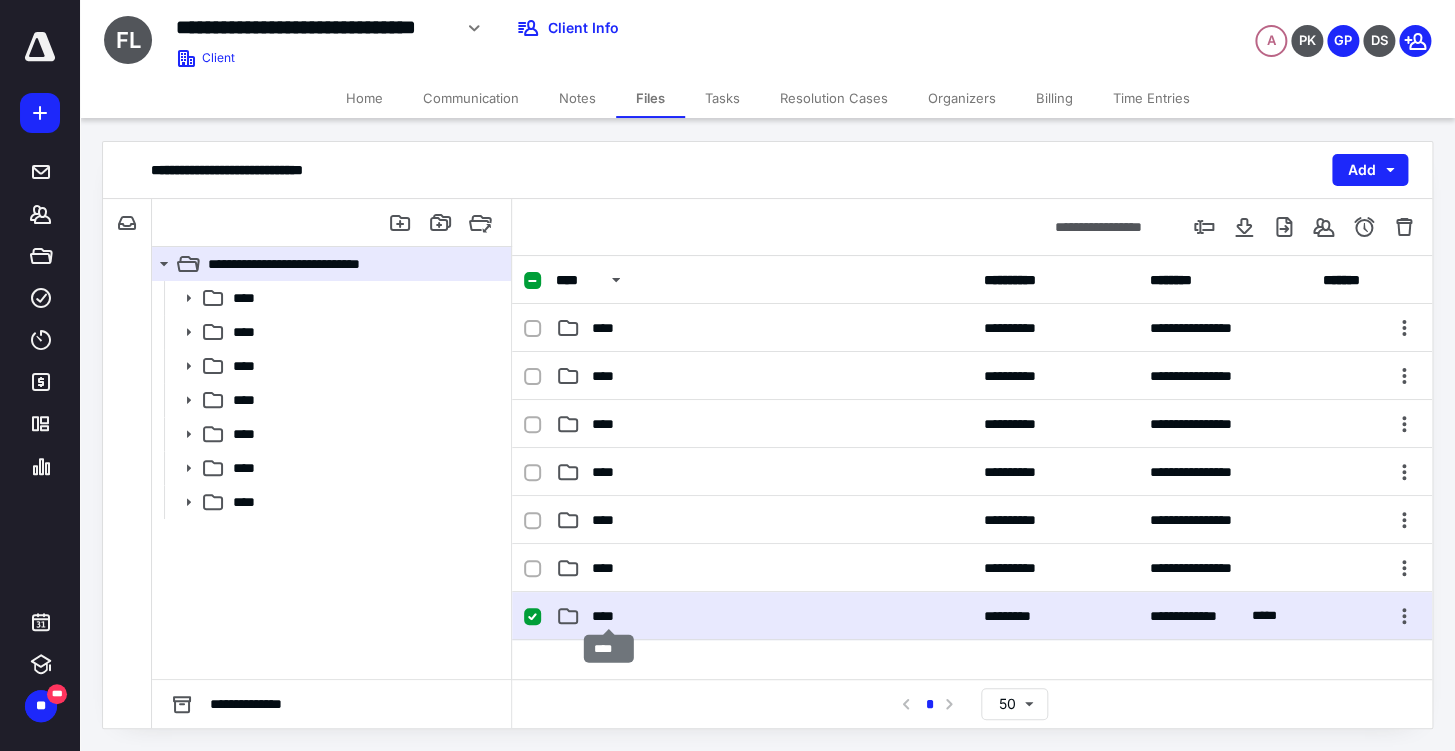 click on "****" at bounding box center [609, 616] 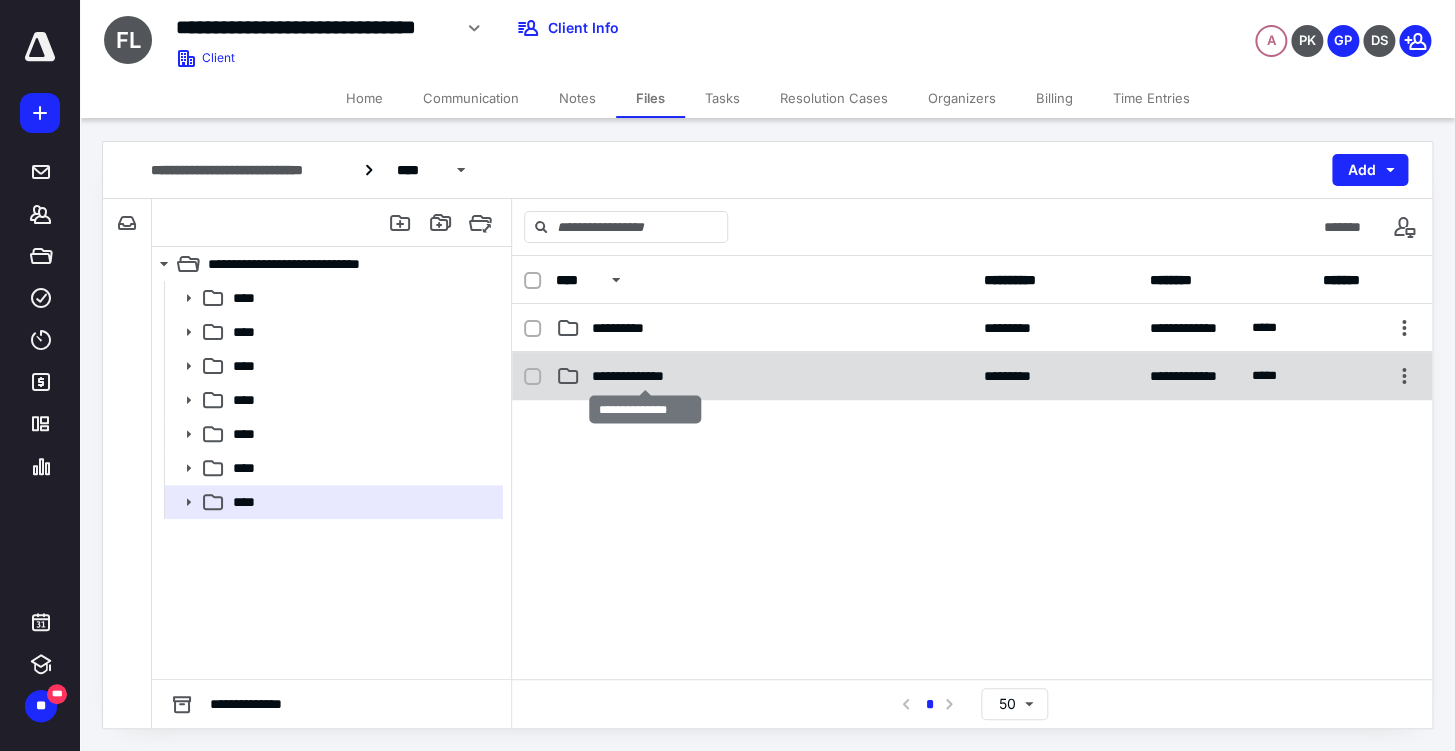 click on "**********" at bounding box center (645, 376) 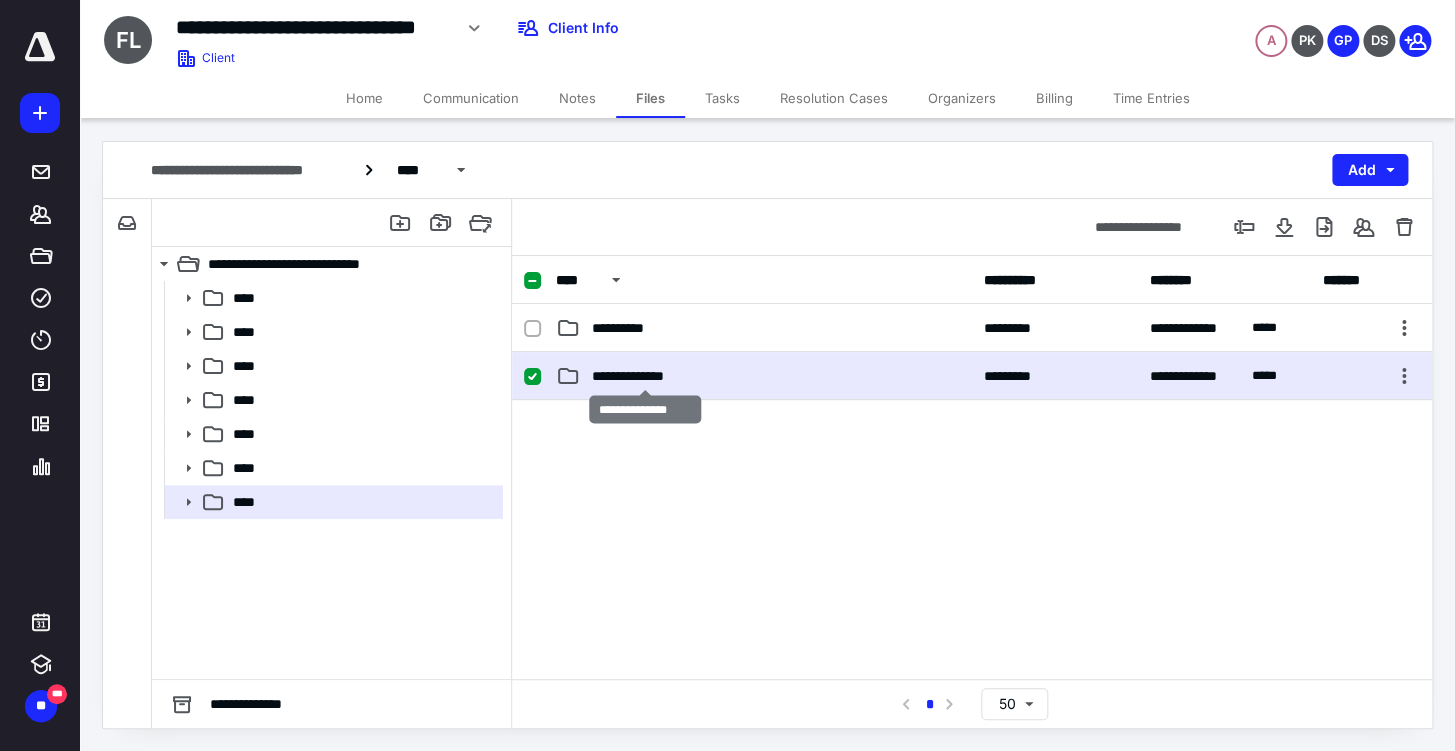 click on "**********" at bounding box center [645, 376] 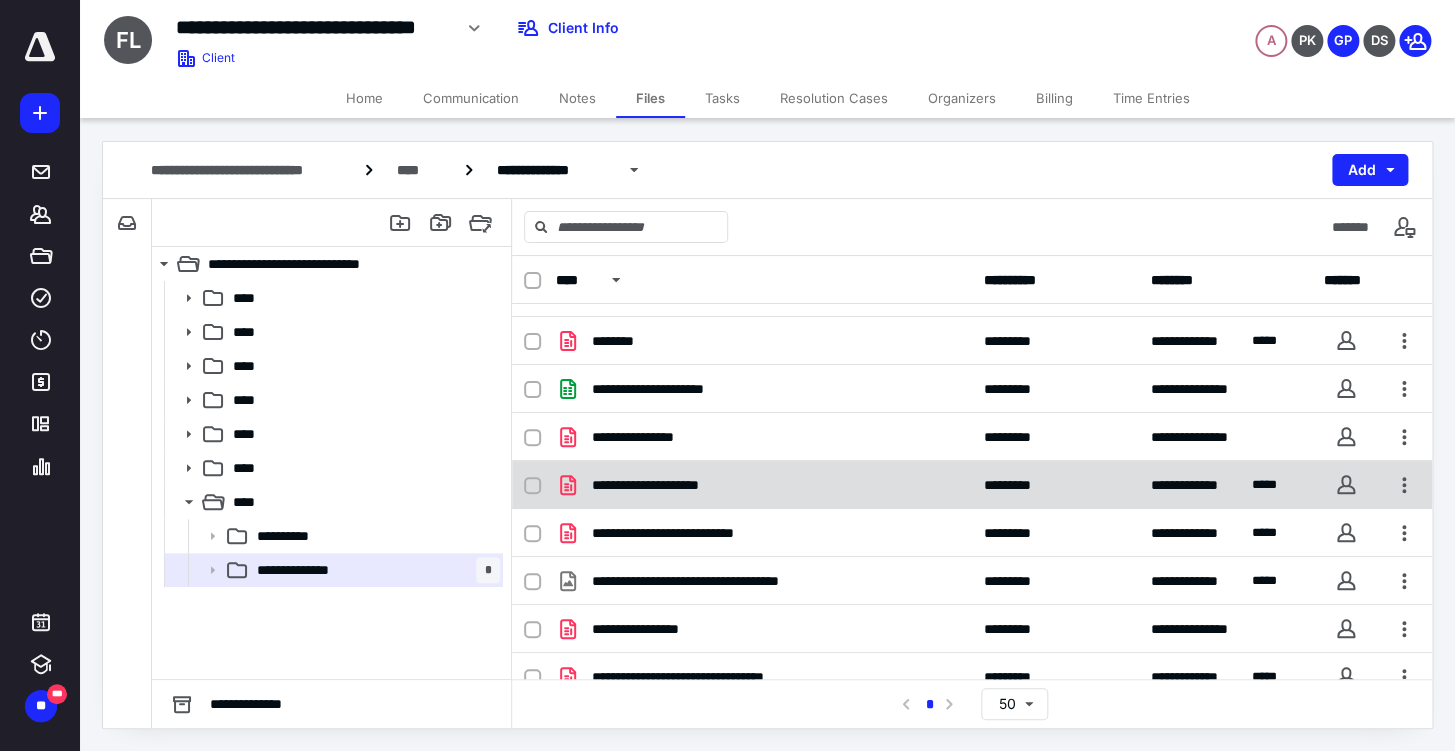 scroll, scrollTop: 55, scrollLeft: 0, axis: vertical 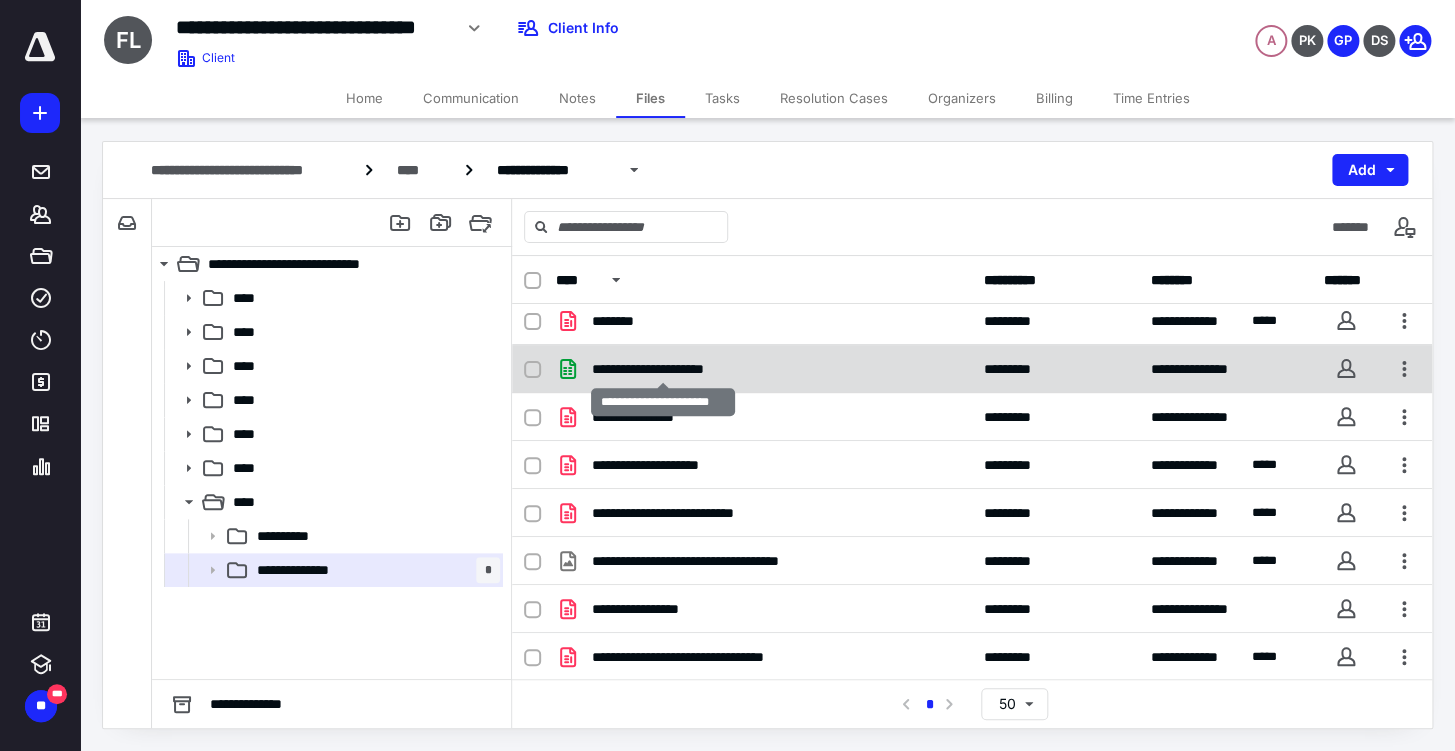 click on "**********" at bounding box center (663, 369) 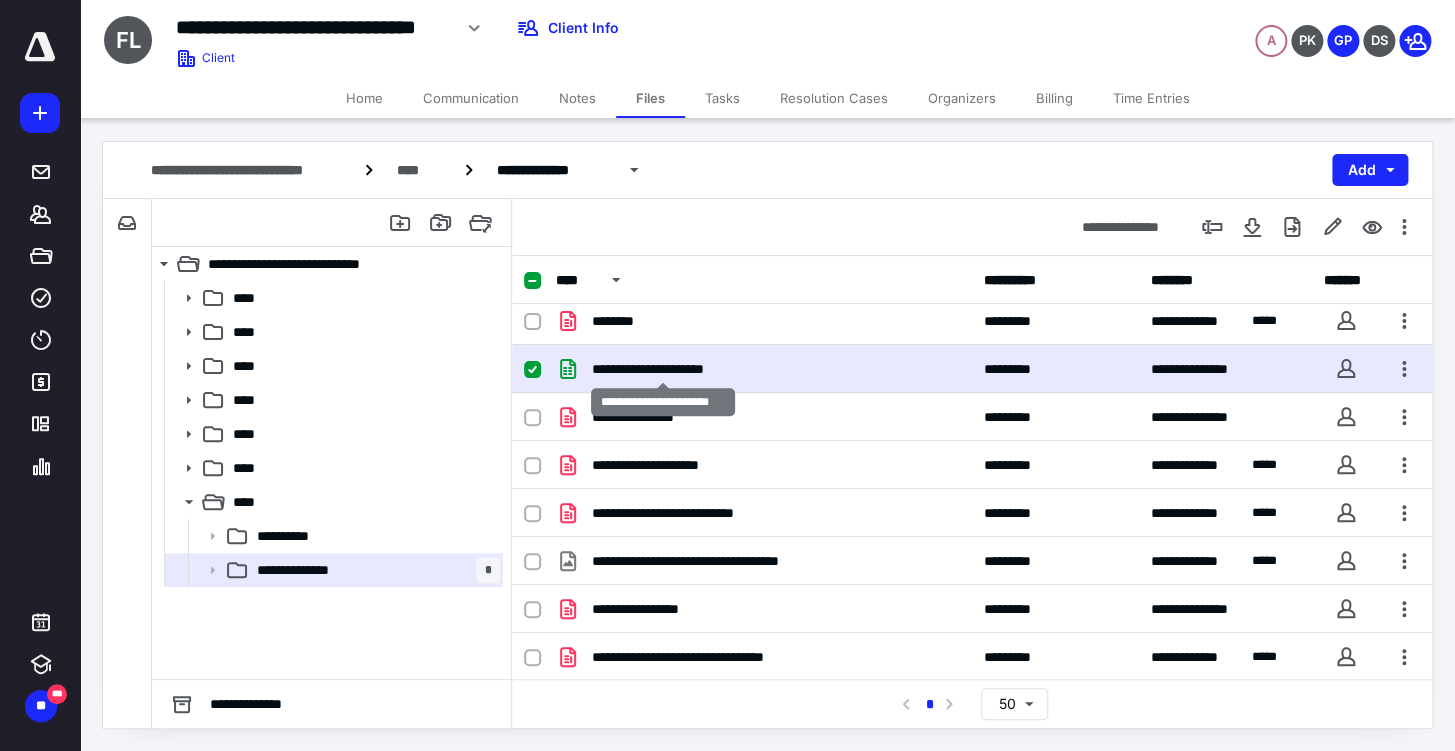 click on "**********" at bounding box center (663, 369) 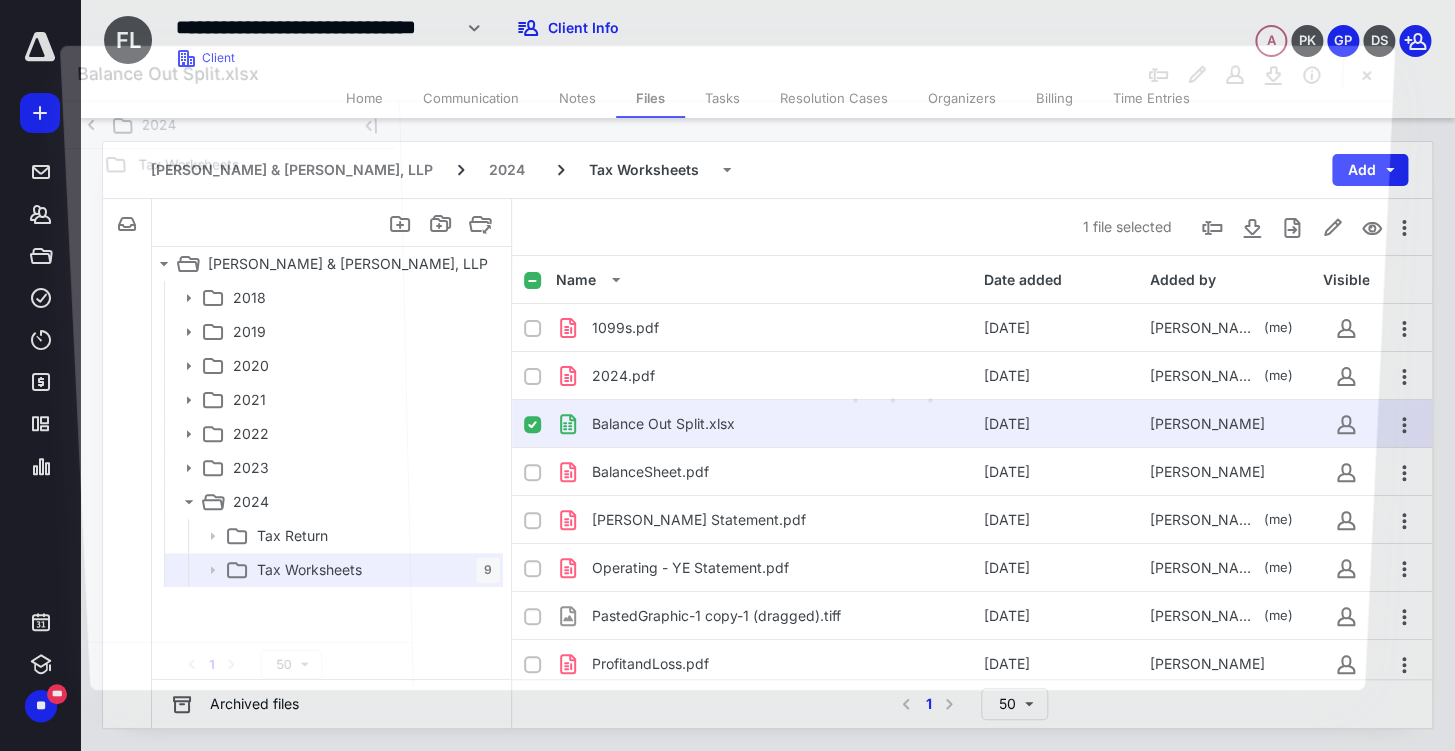 scroll, scrollTop: 55, scrollLeft: 0, axis: vertical 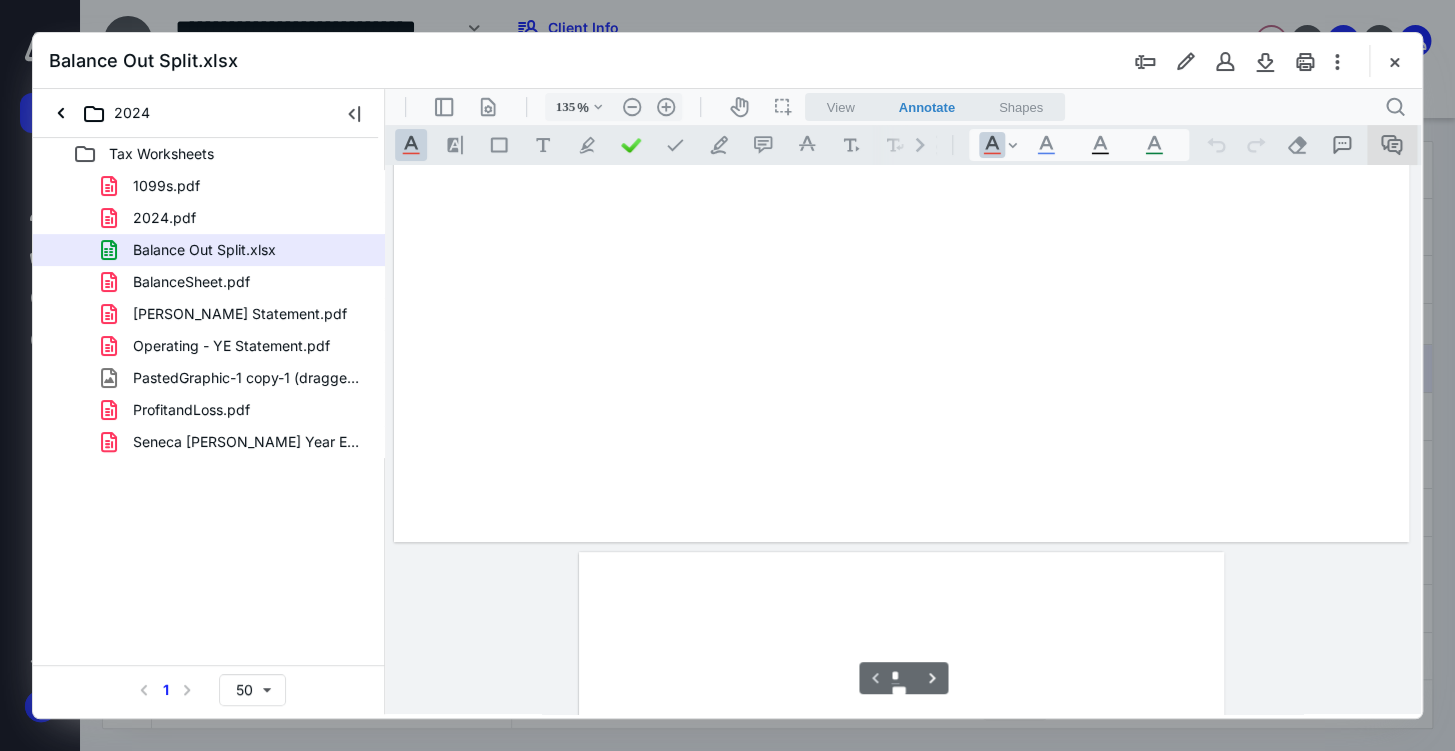 type on "134" 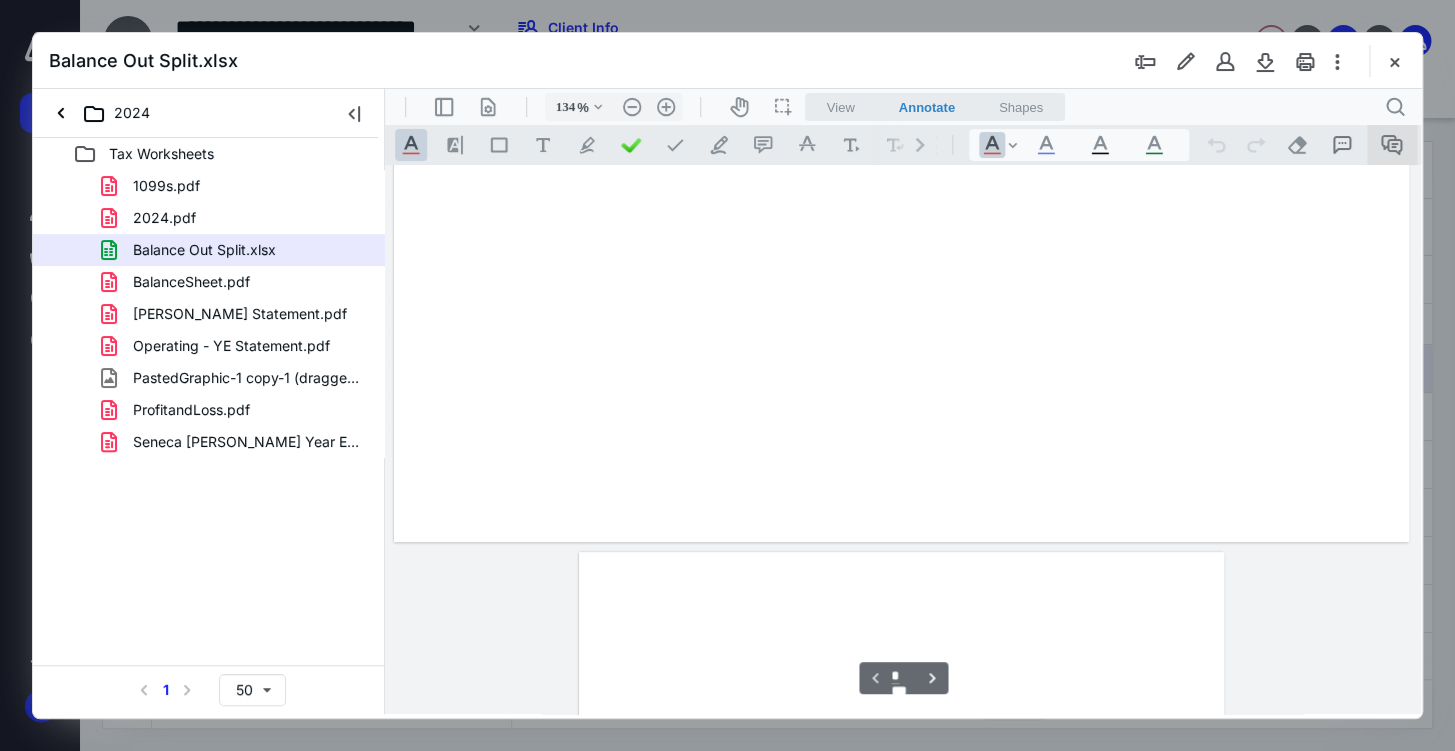 scroll, scrollTop: 80, scrollLeft: 0, axis: vertical 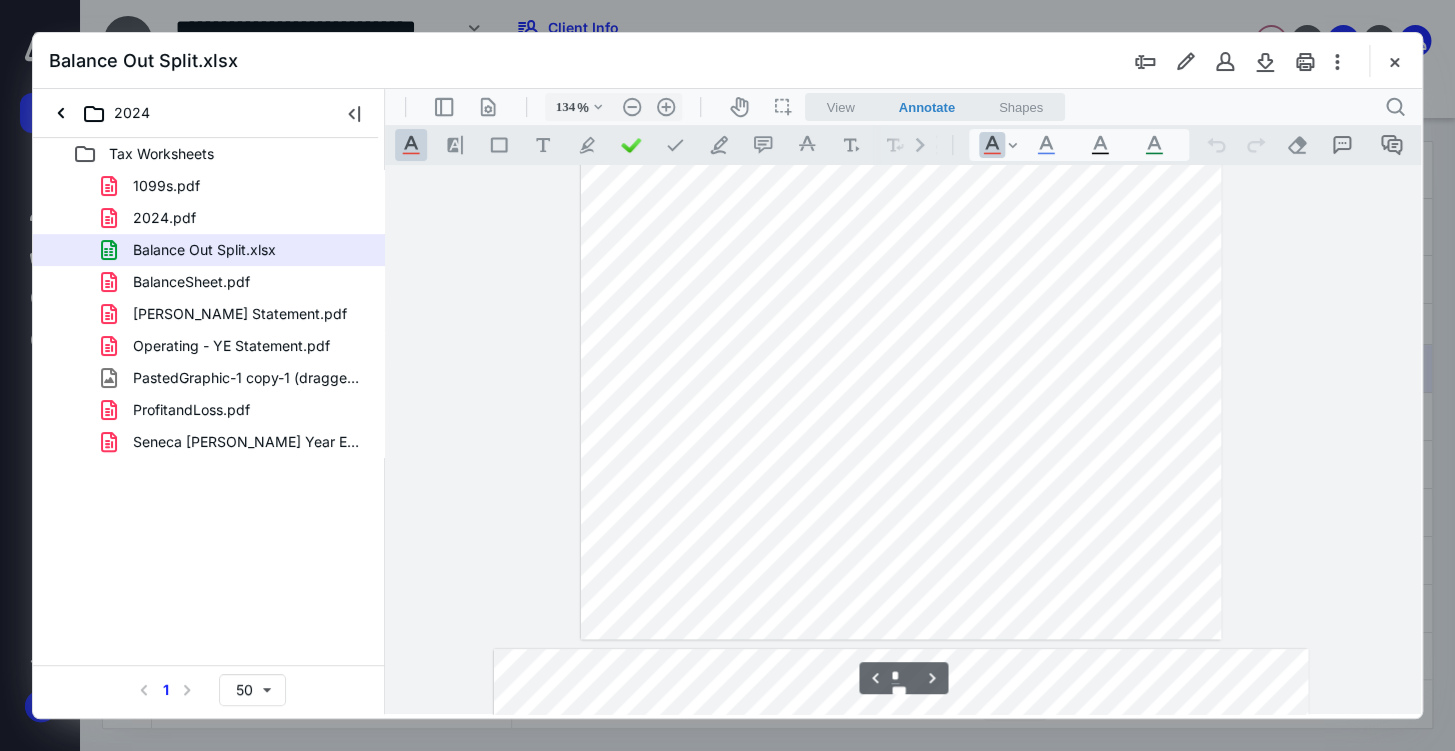 type on "*" 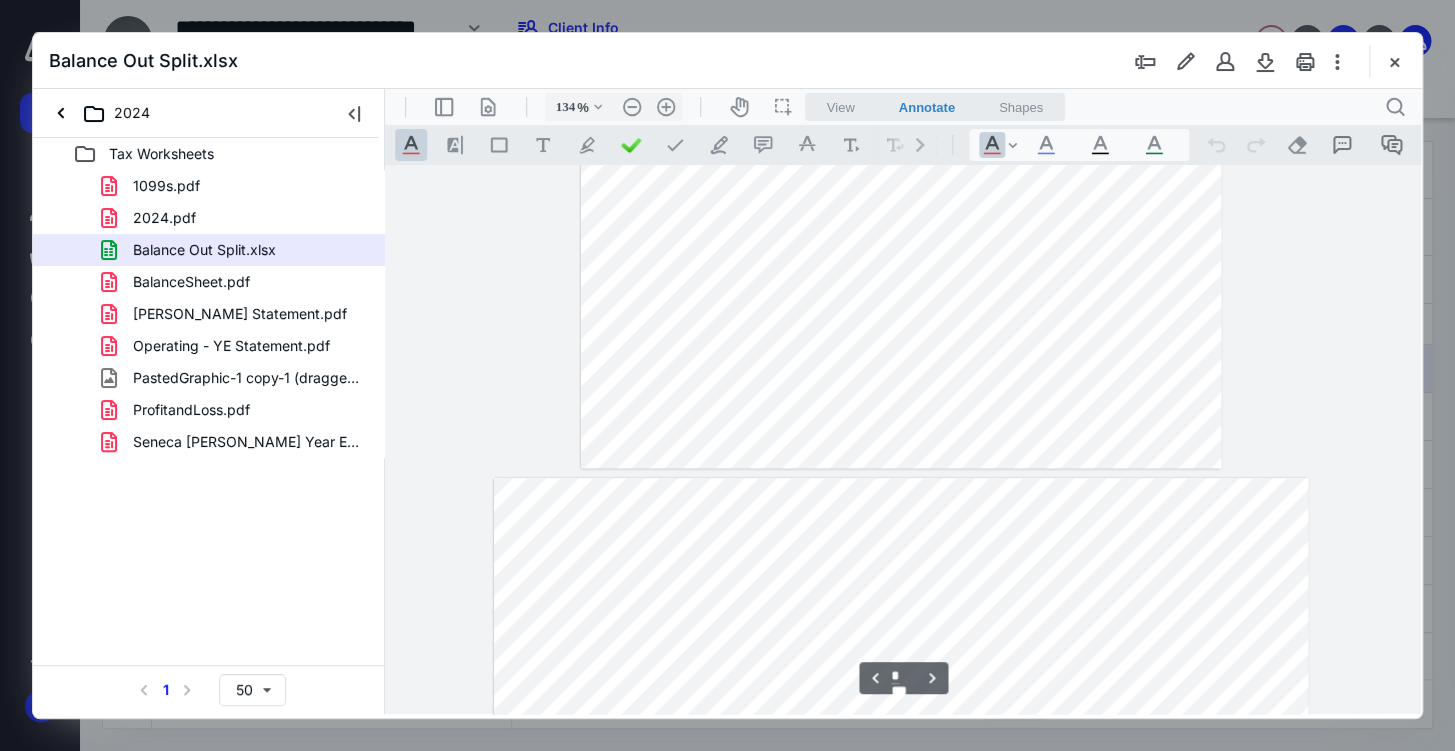 scroll, scrollTop: 857, scrollLeft: 0, axis: vertical 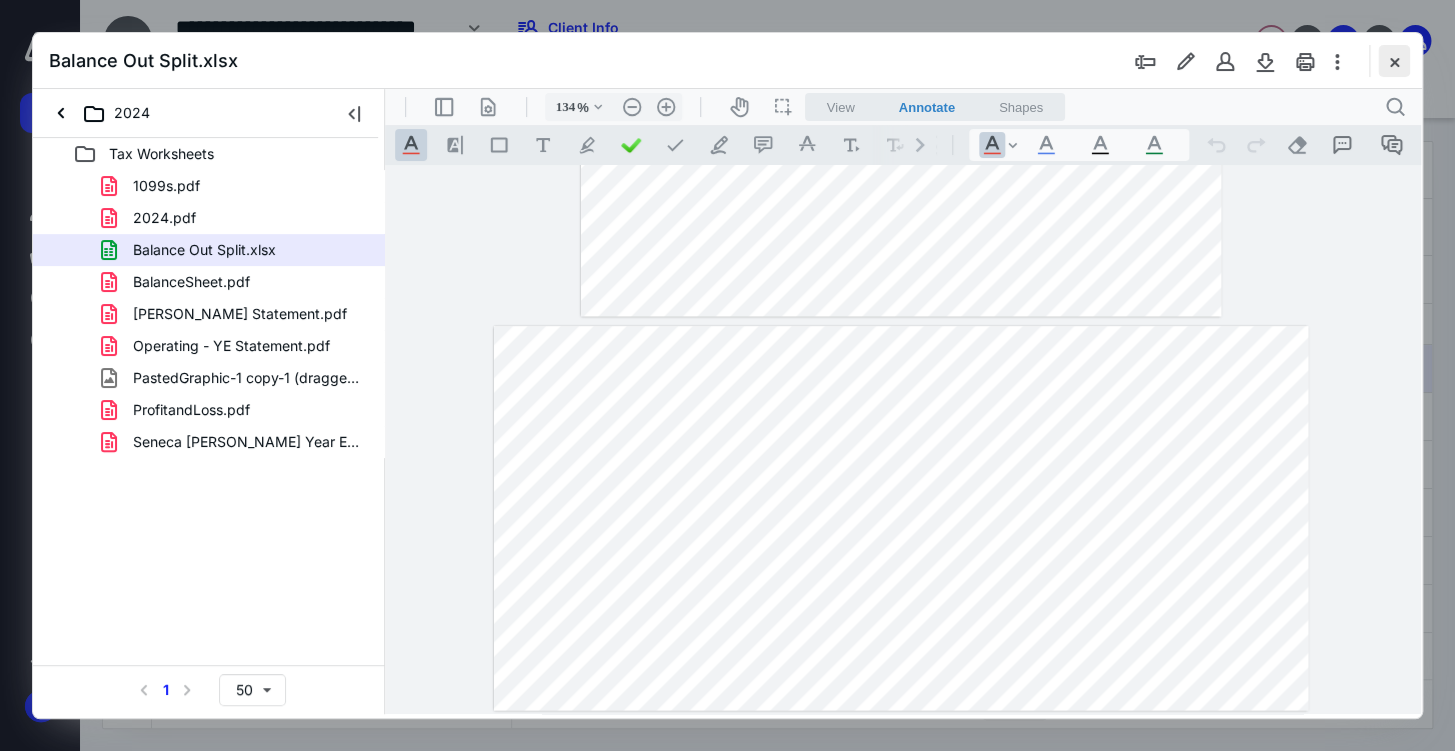 click at bounding box center (1394, 61) 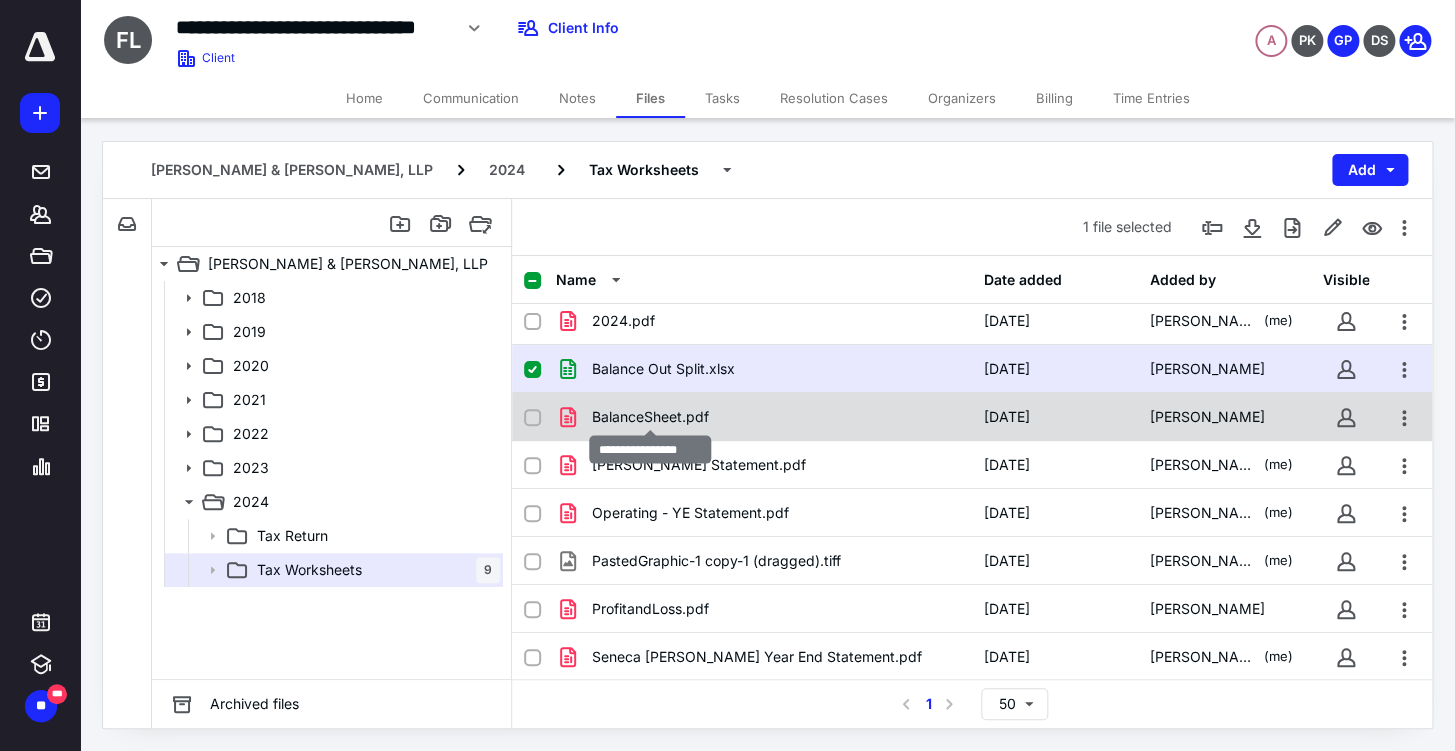 click on "BalanceSheet.pdf" at bounding box center [650, 417] 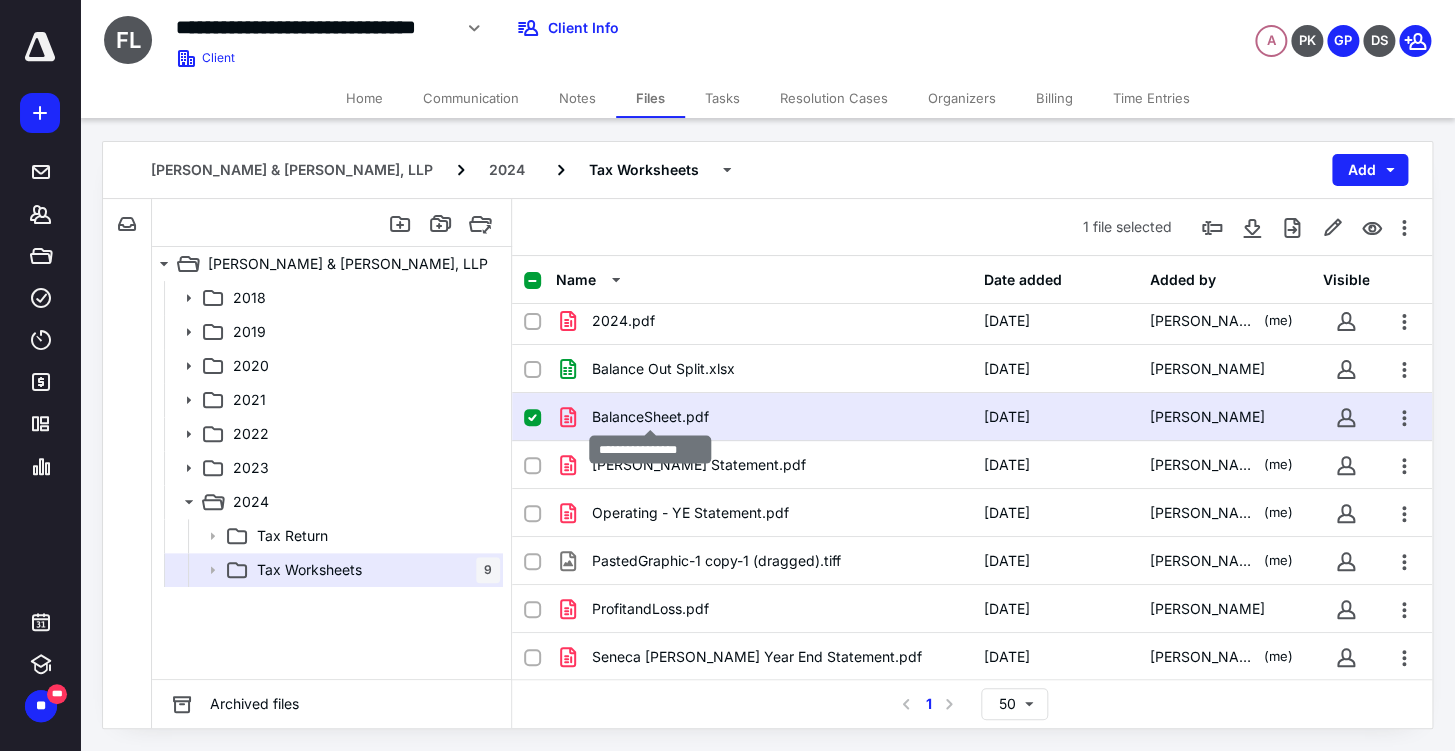 click on "BalanceSheet.pdf" at bounding box center (650, 417) 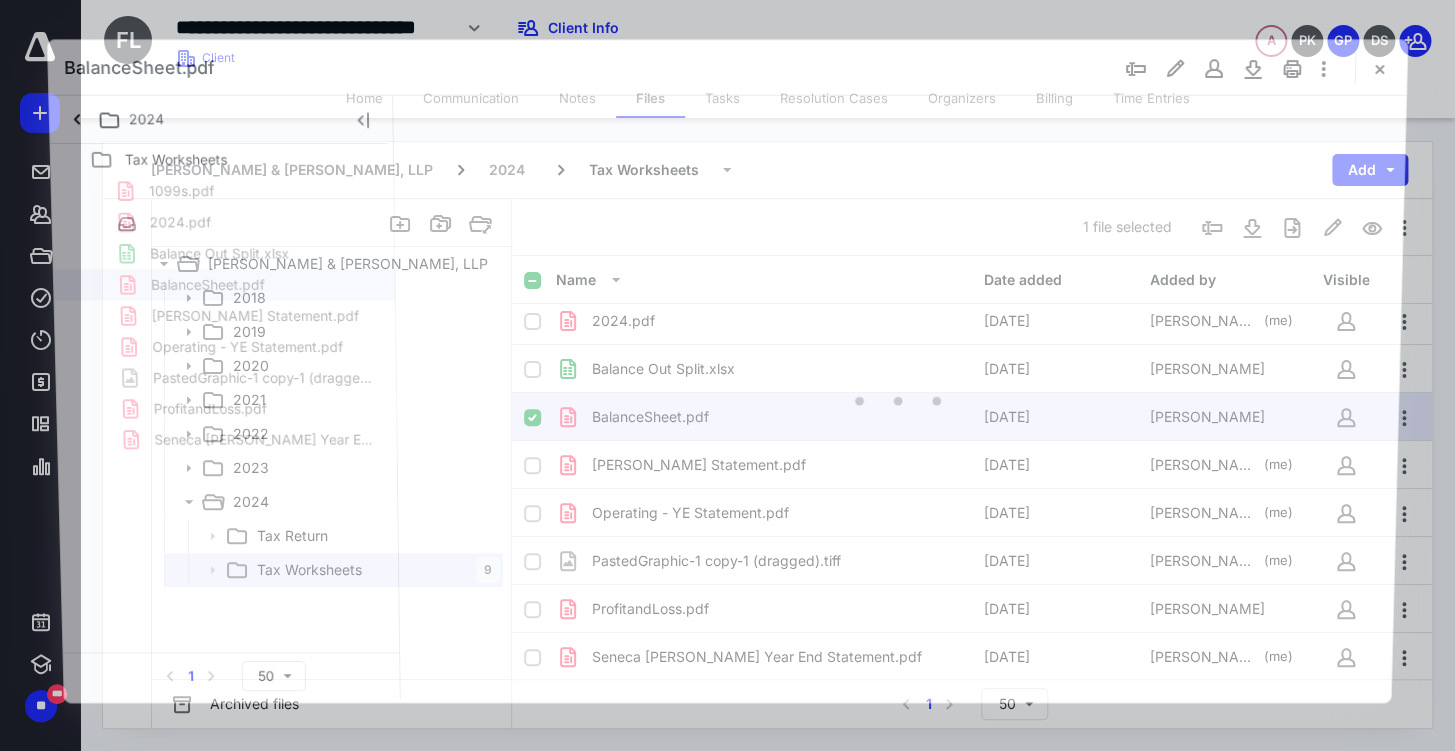 scroll, scrollTop: 0, scrollLeft: 0, axis: both 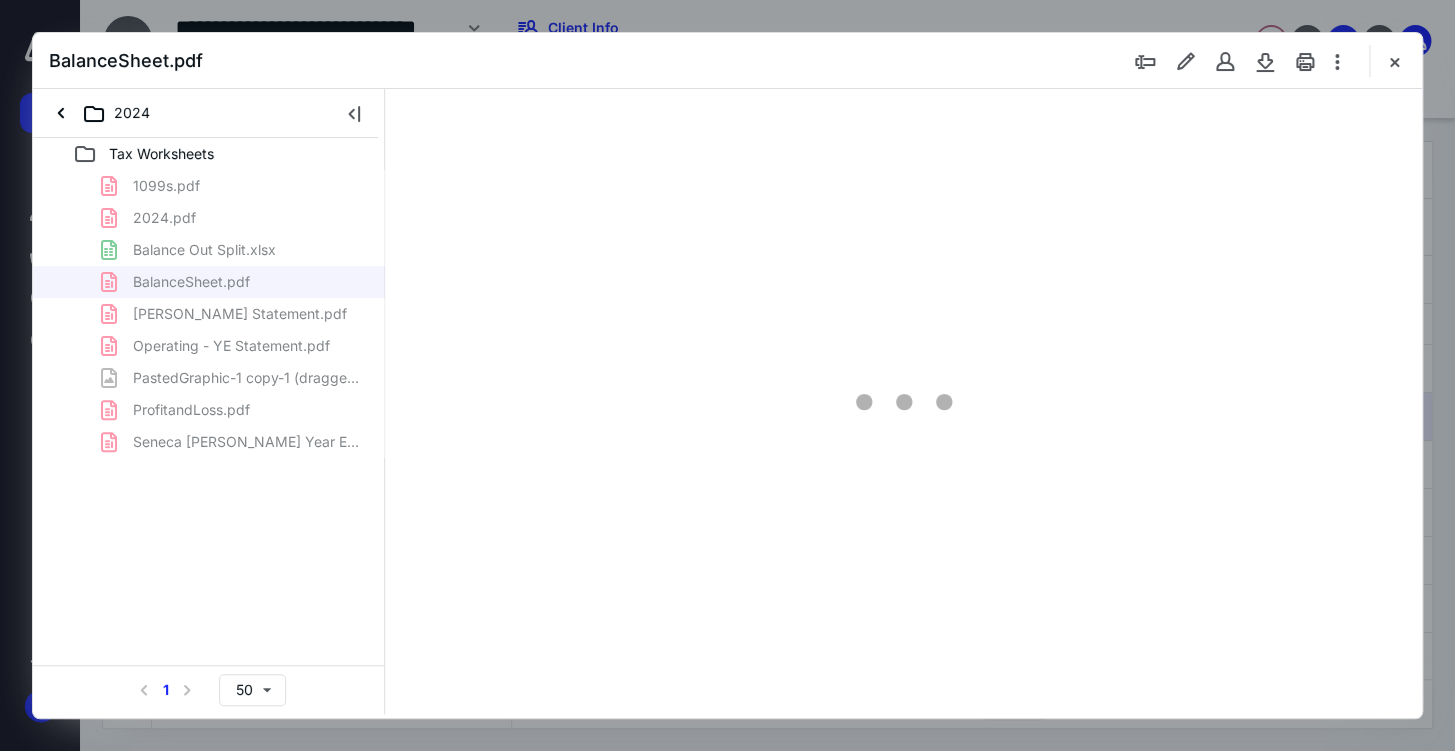 type on "69" 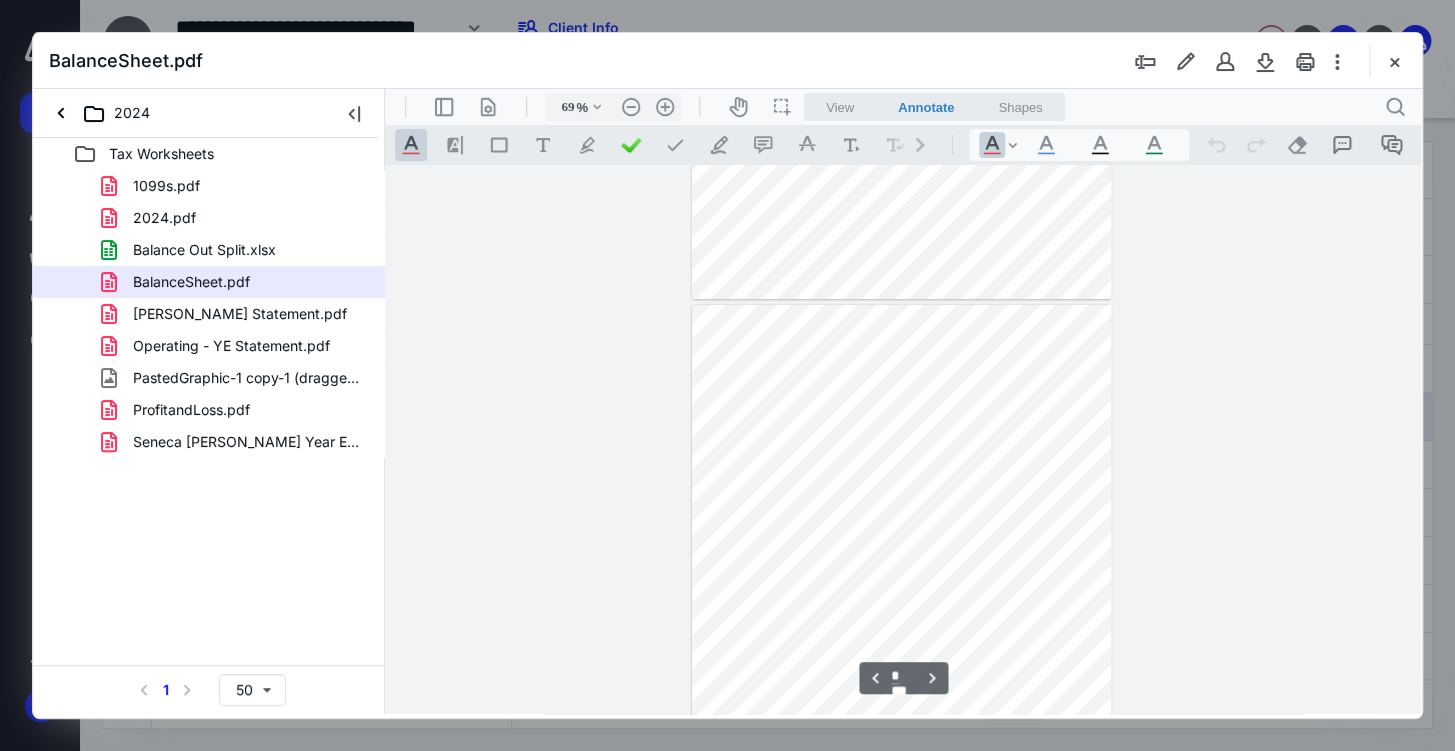 scroll, scrollTop: 3115, scrollLeft: 0, axis: vertical 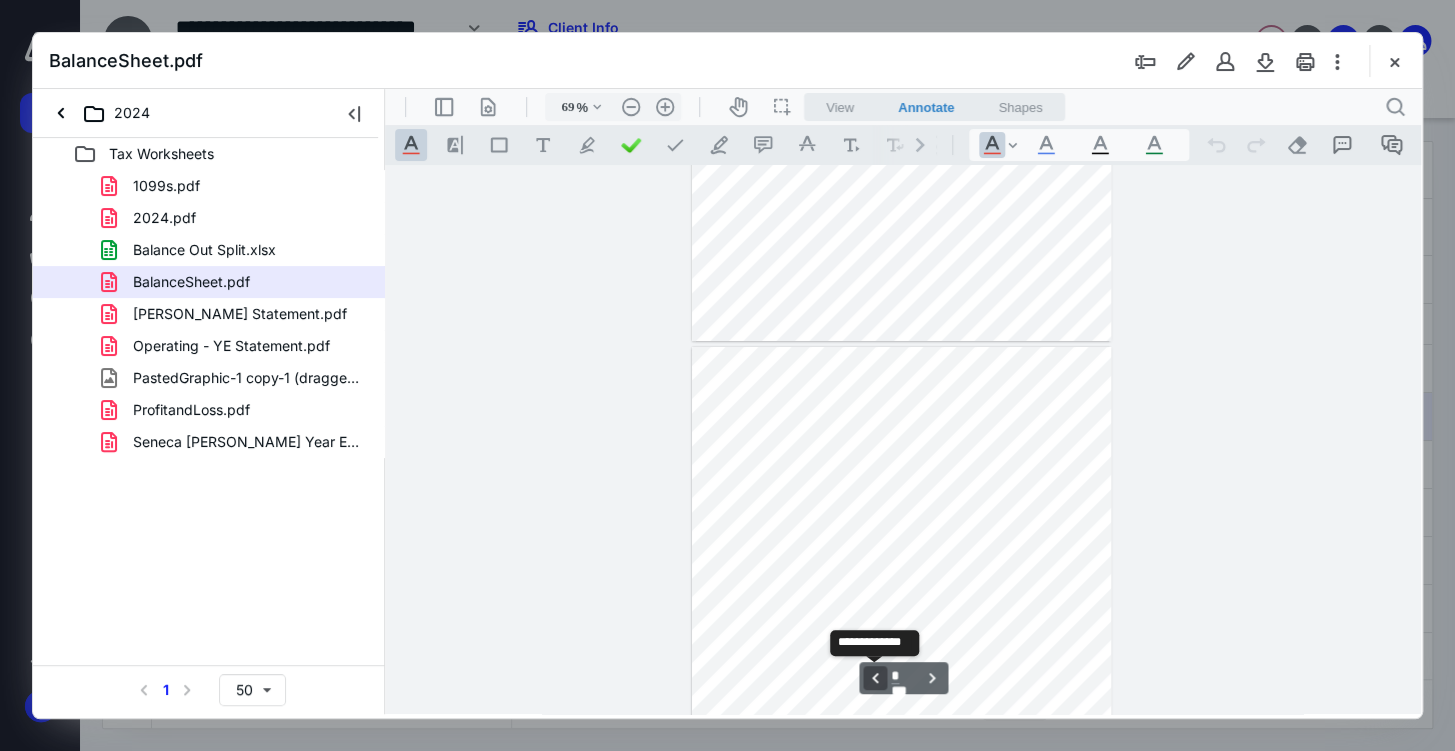 click on "**********" at bounding box center [875, 678] 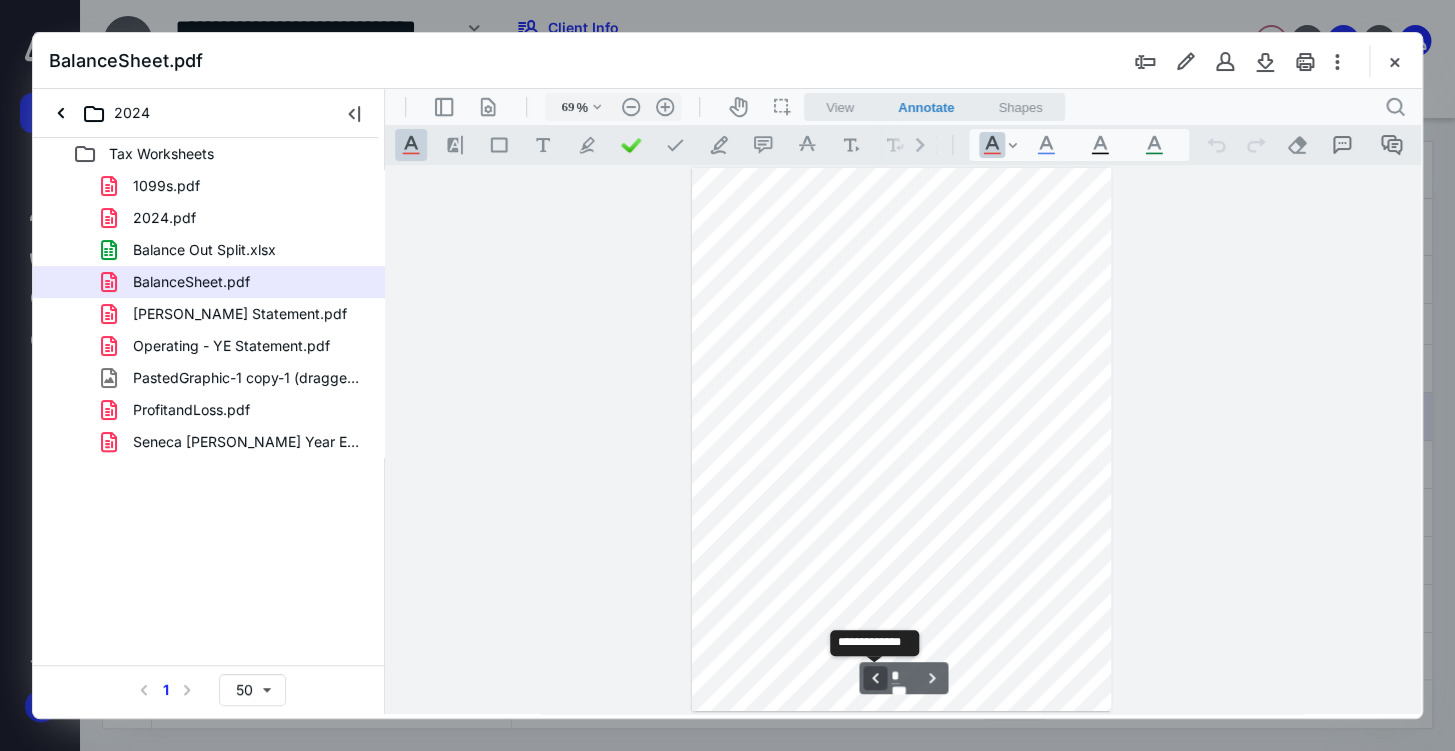 click on "**********" at bounding box center (875, 678) 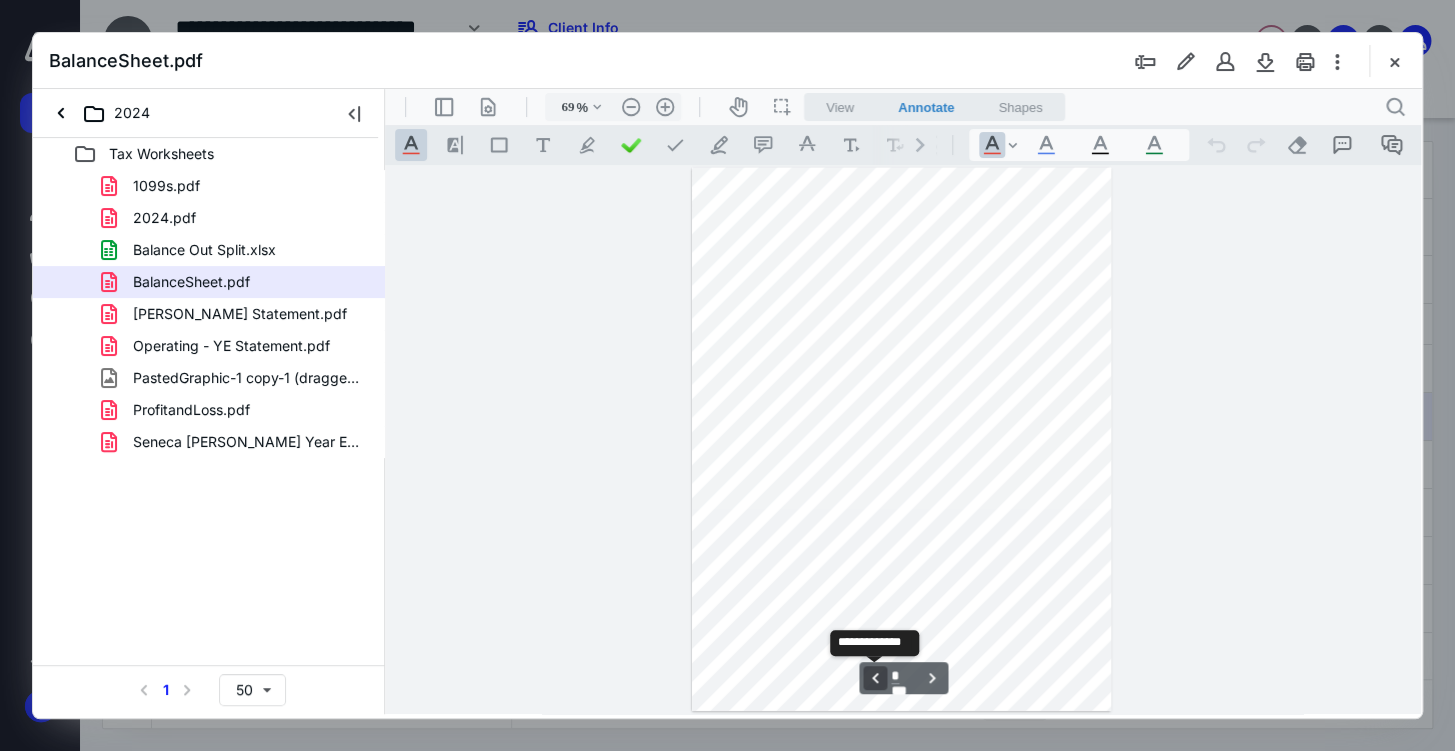 click on "**********" at bounding box center [875, 678] 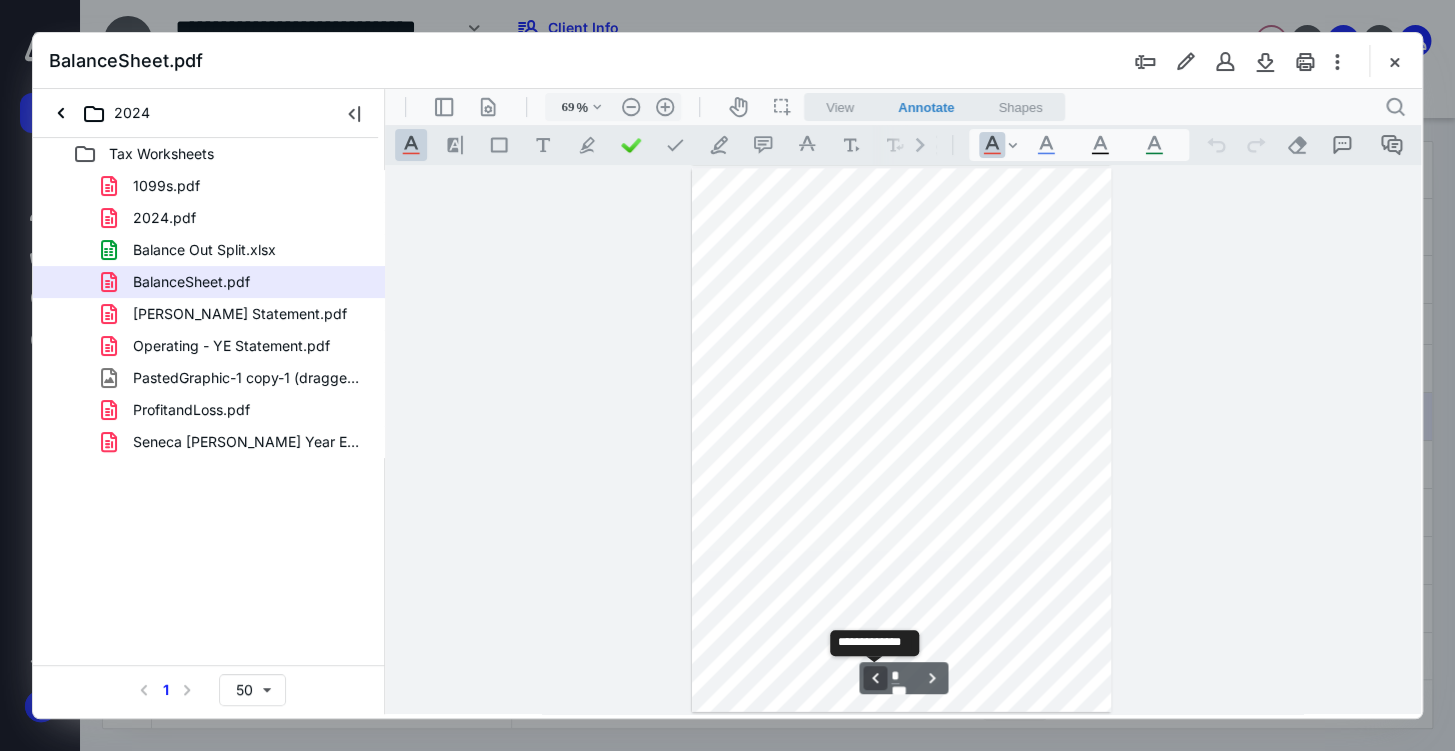 click on "**********" at bounding box center [875, 678] 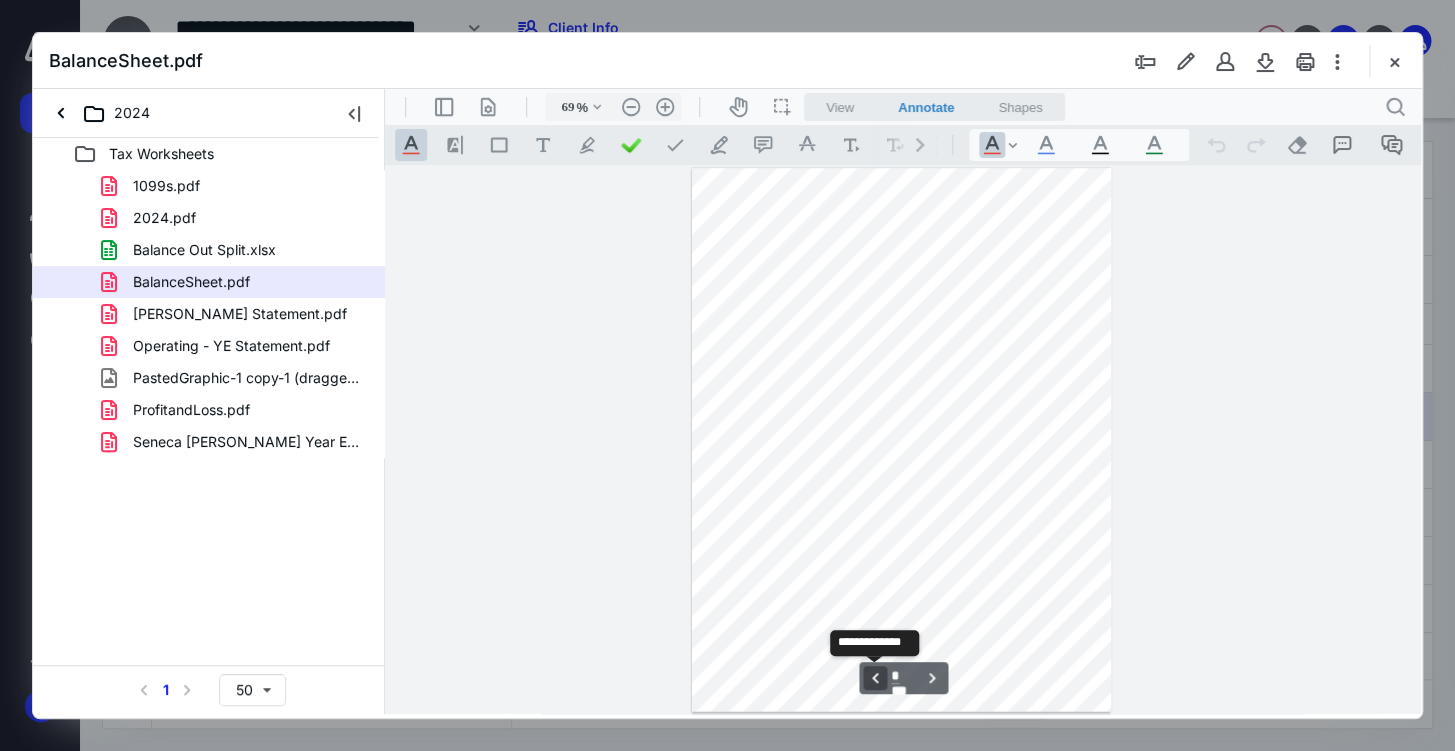 click on "**********" at bounding box center [875, 678] 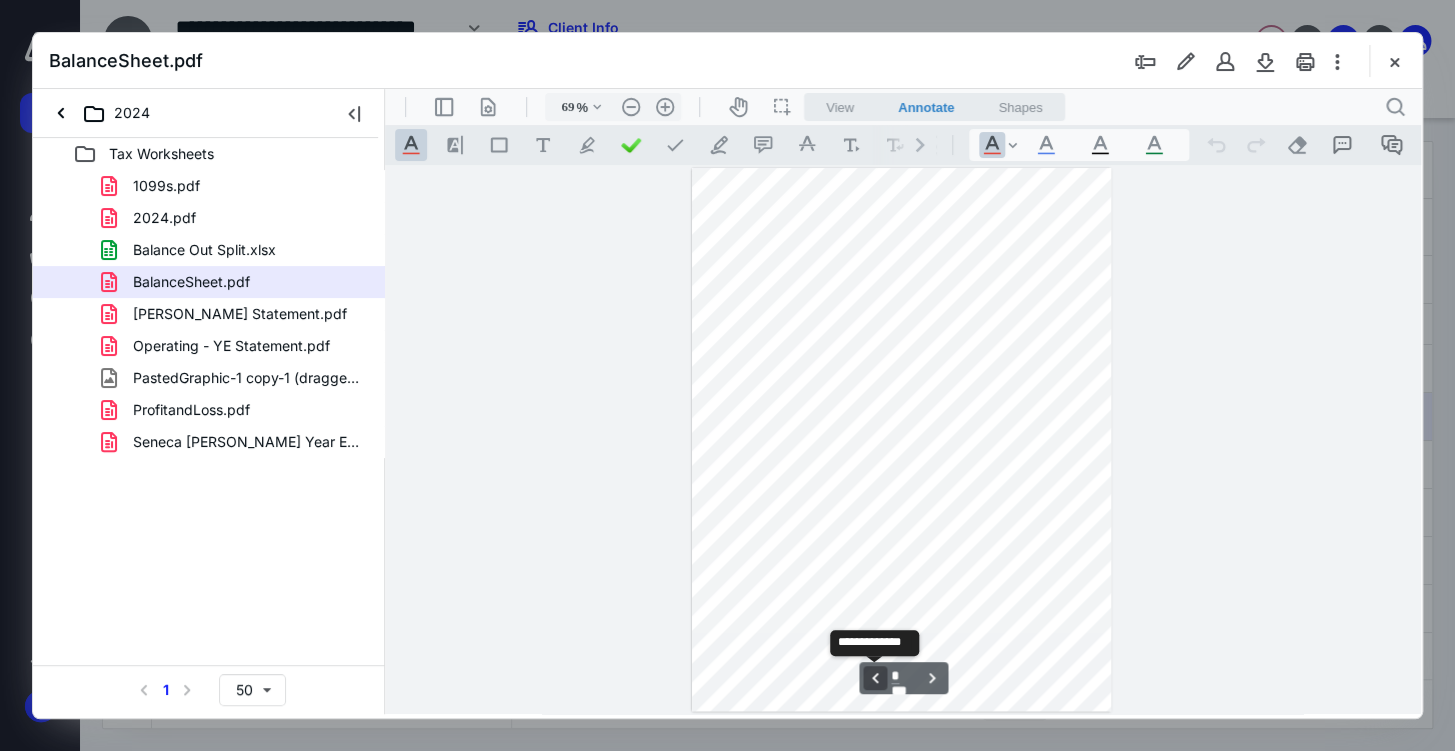 click on "**********" at bounding box center [875, 678] 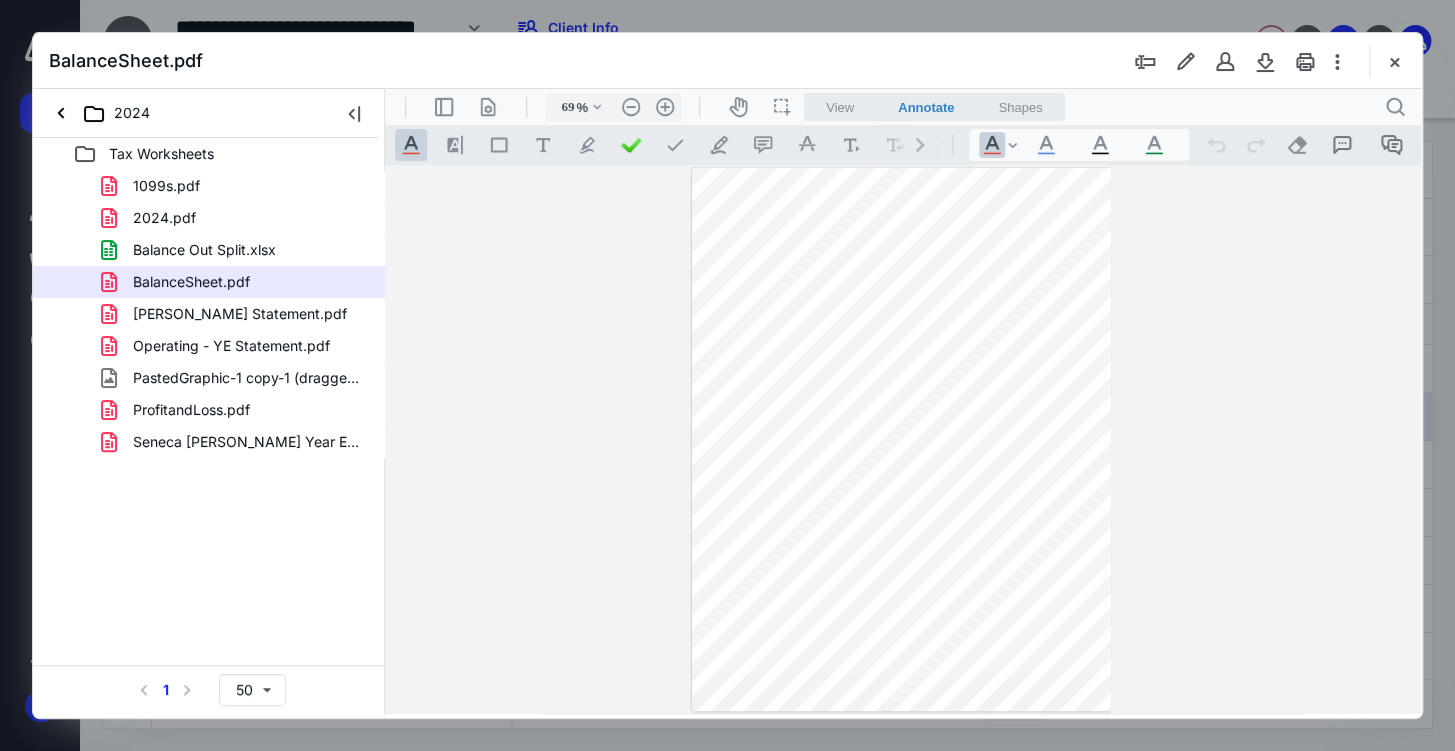 click at bounding box center [1394, 61] 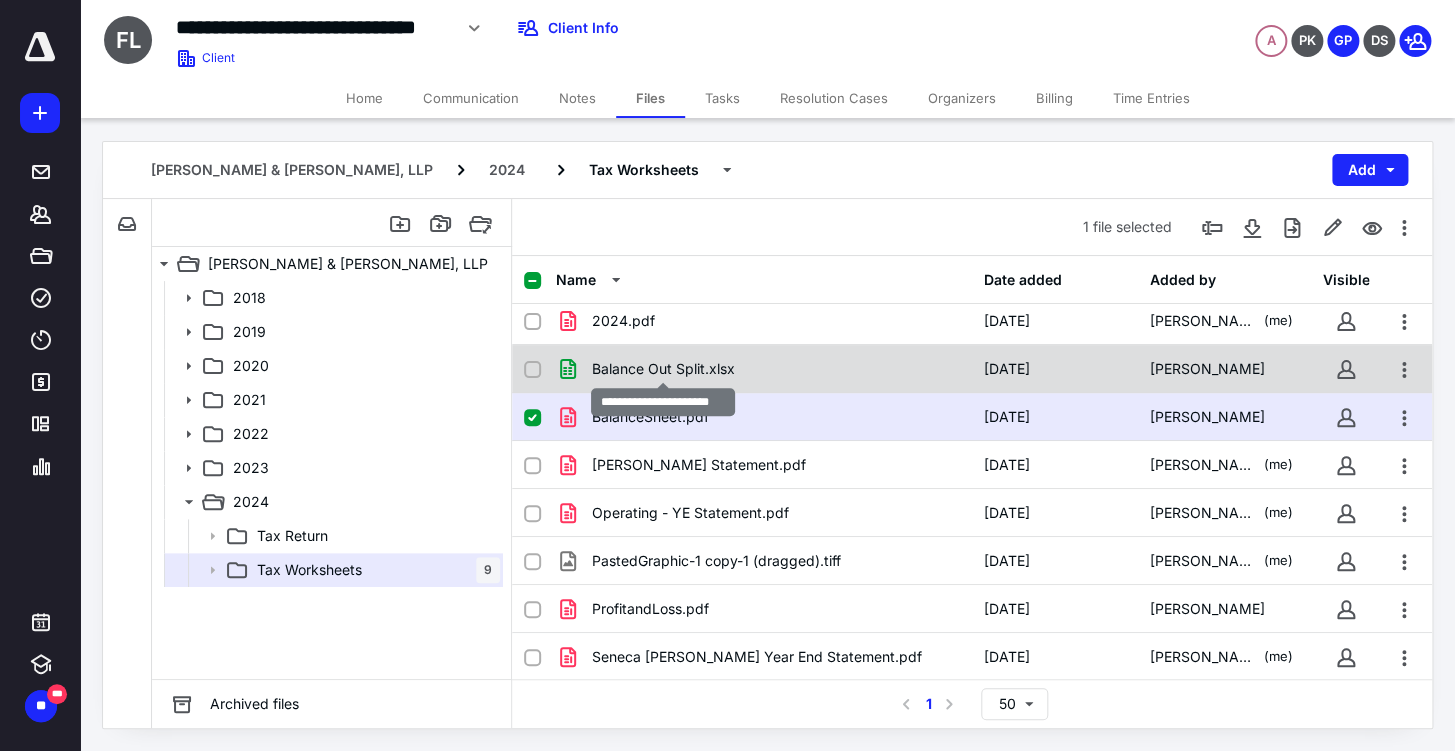 click on "Balance Out Split.xlsx" at bounding box center [663, 369] 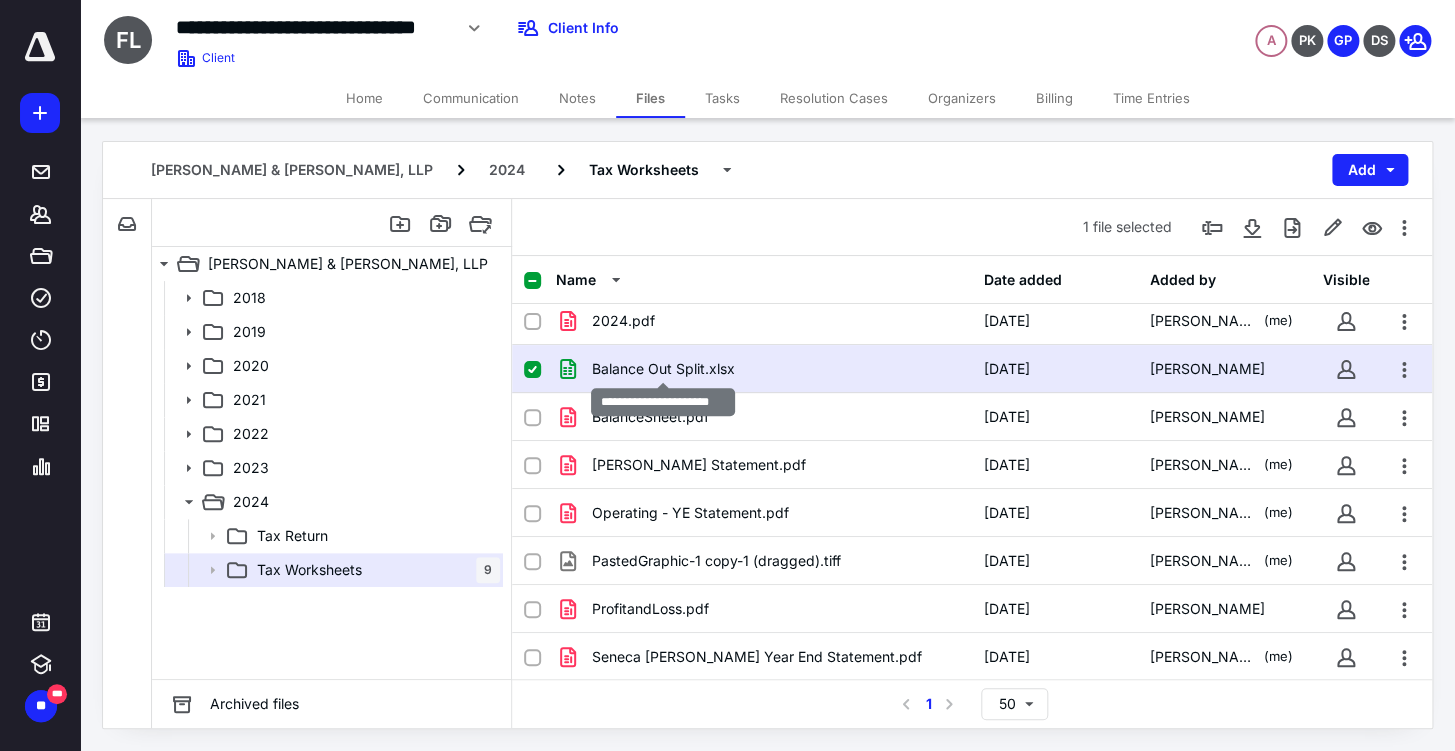 click on "Balance Out Split.xlsx" at bounding box center [663, 369] 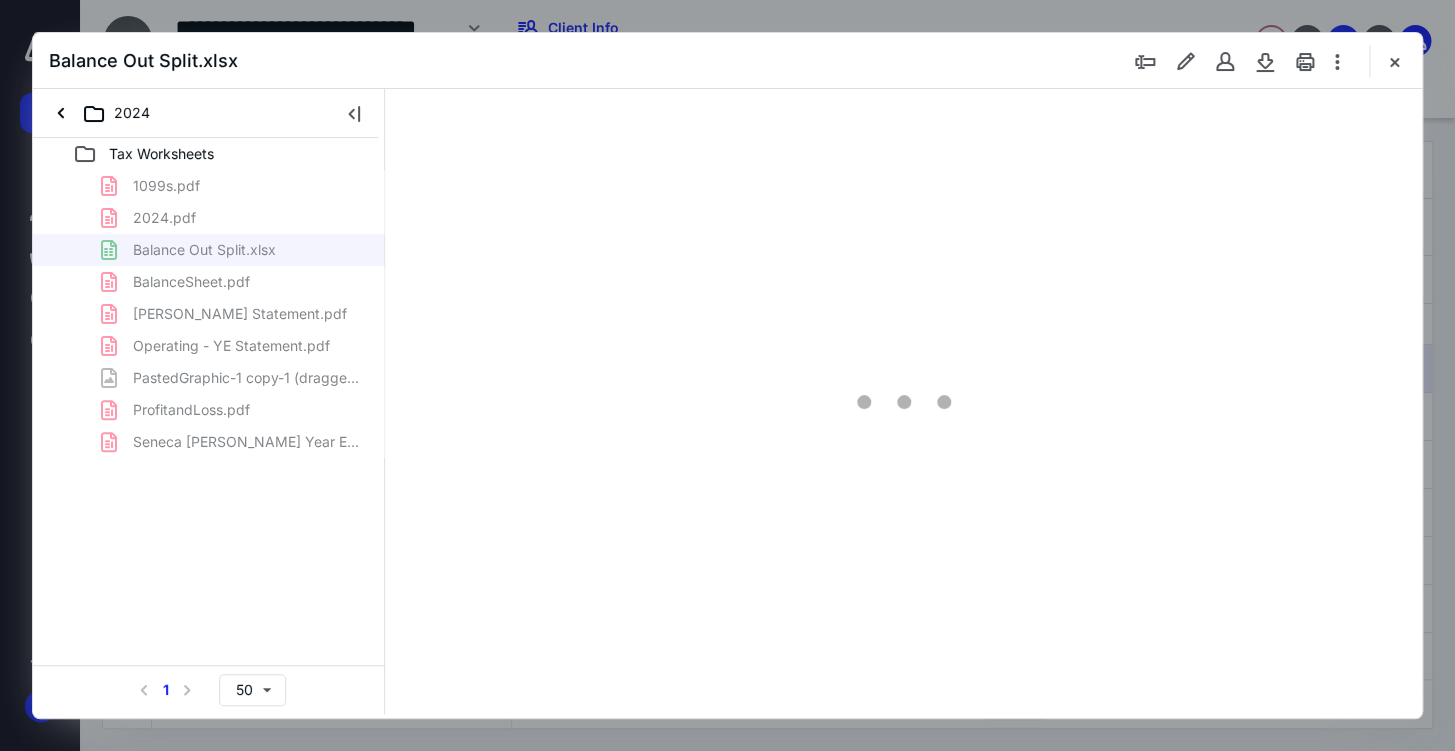 scroll, scrollTop: 0, scrollLeft: 0, axis: both 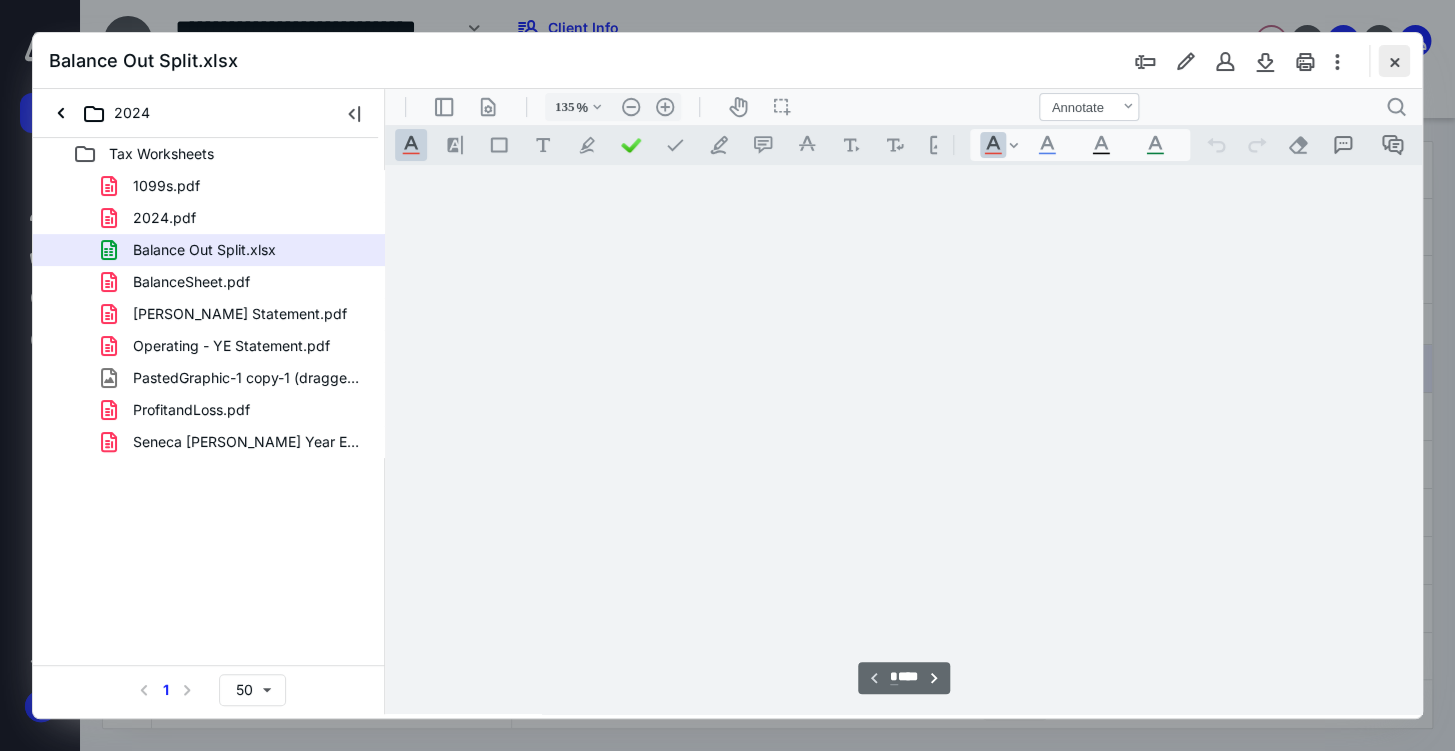 type on "134" 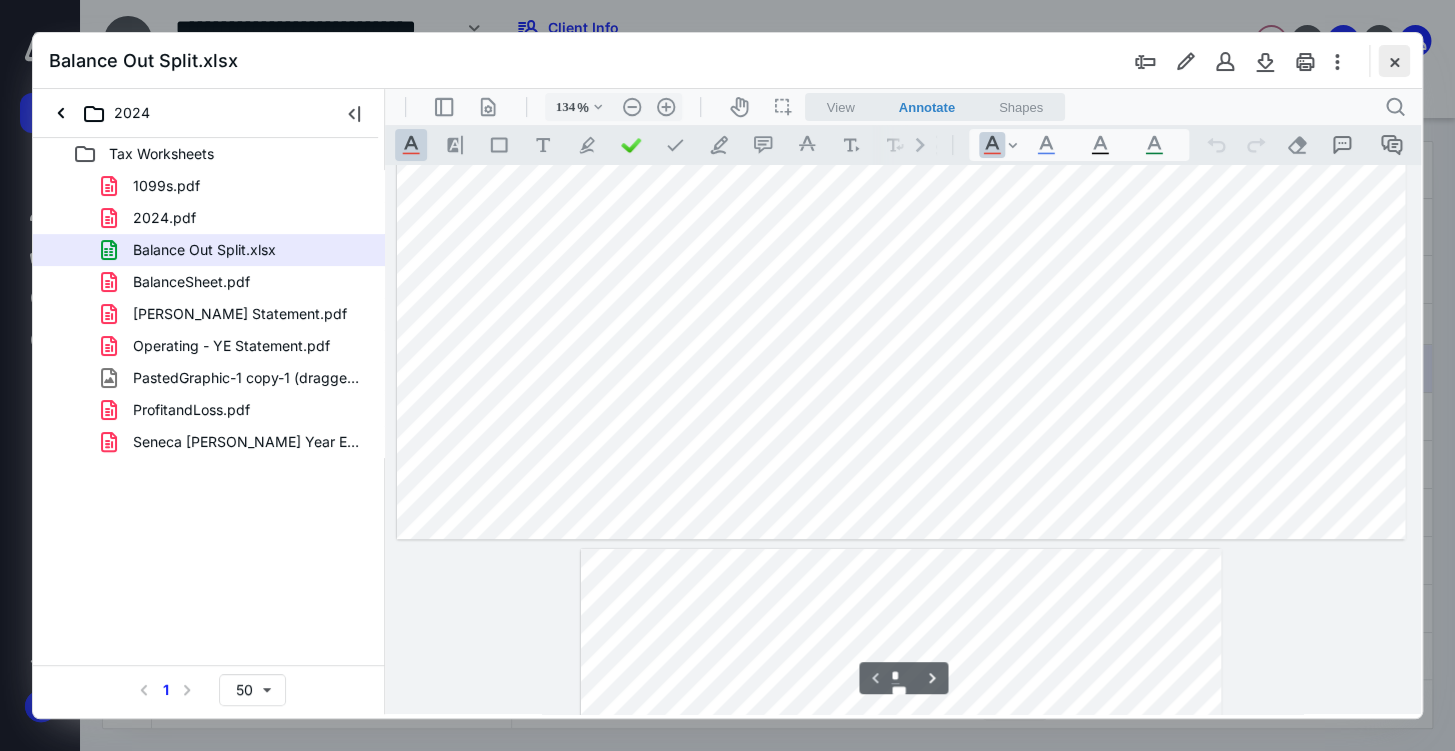 scroll, scrollTop: 80, scrollLeft: 0, axis: vertical 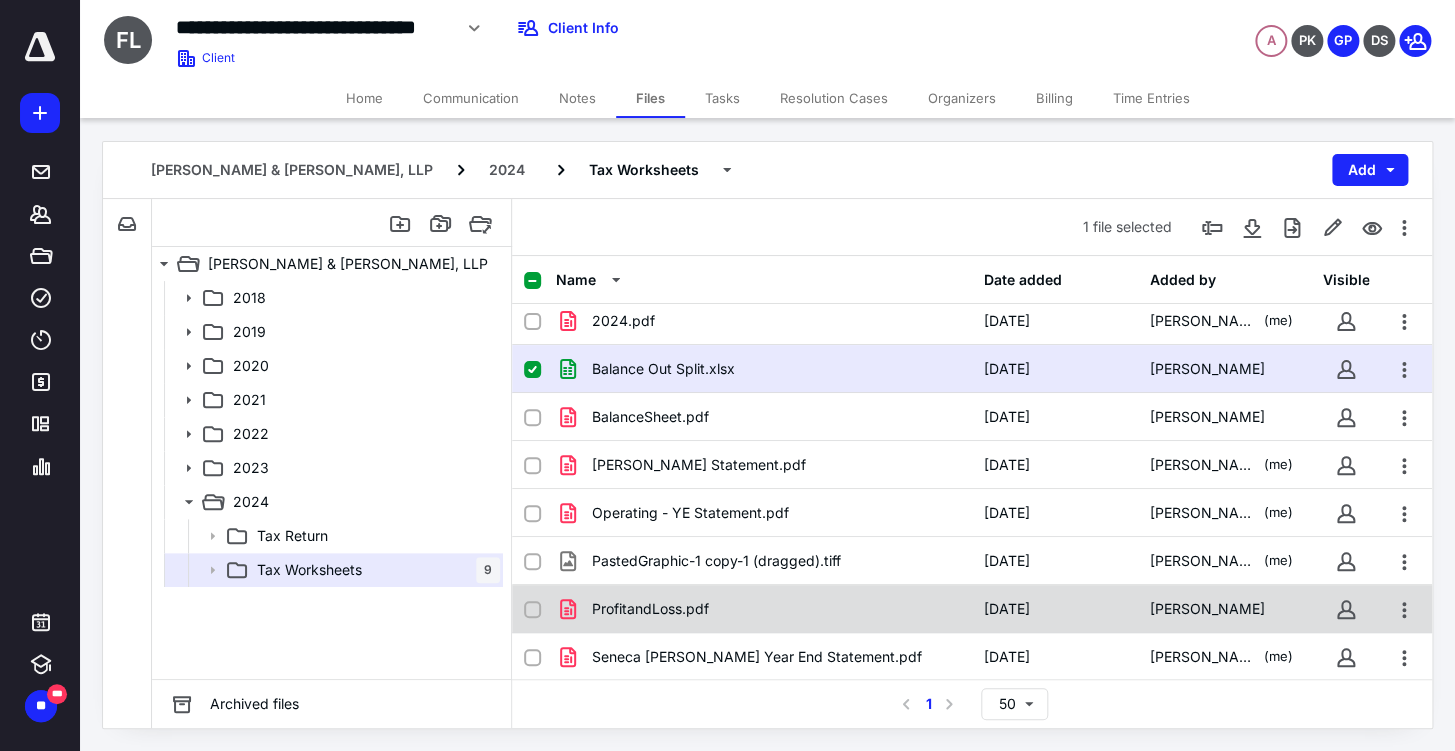 click on "ProfitandLoss.pdf [DATE] [PERSON_NAME]" at bounding box center (972, 609) 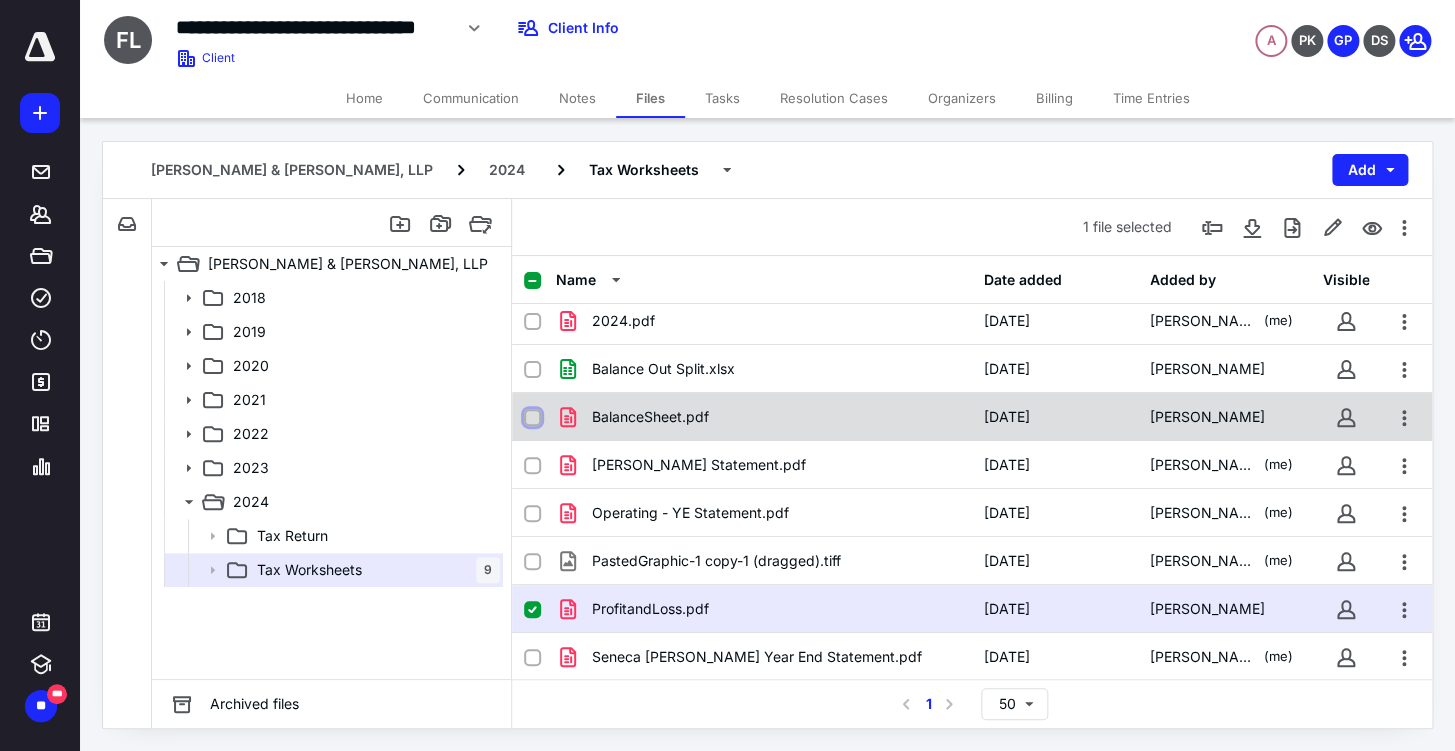 click at bounding box center [532, 418] 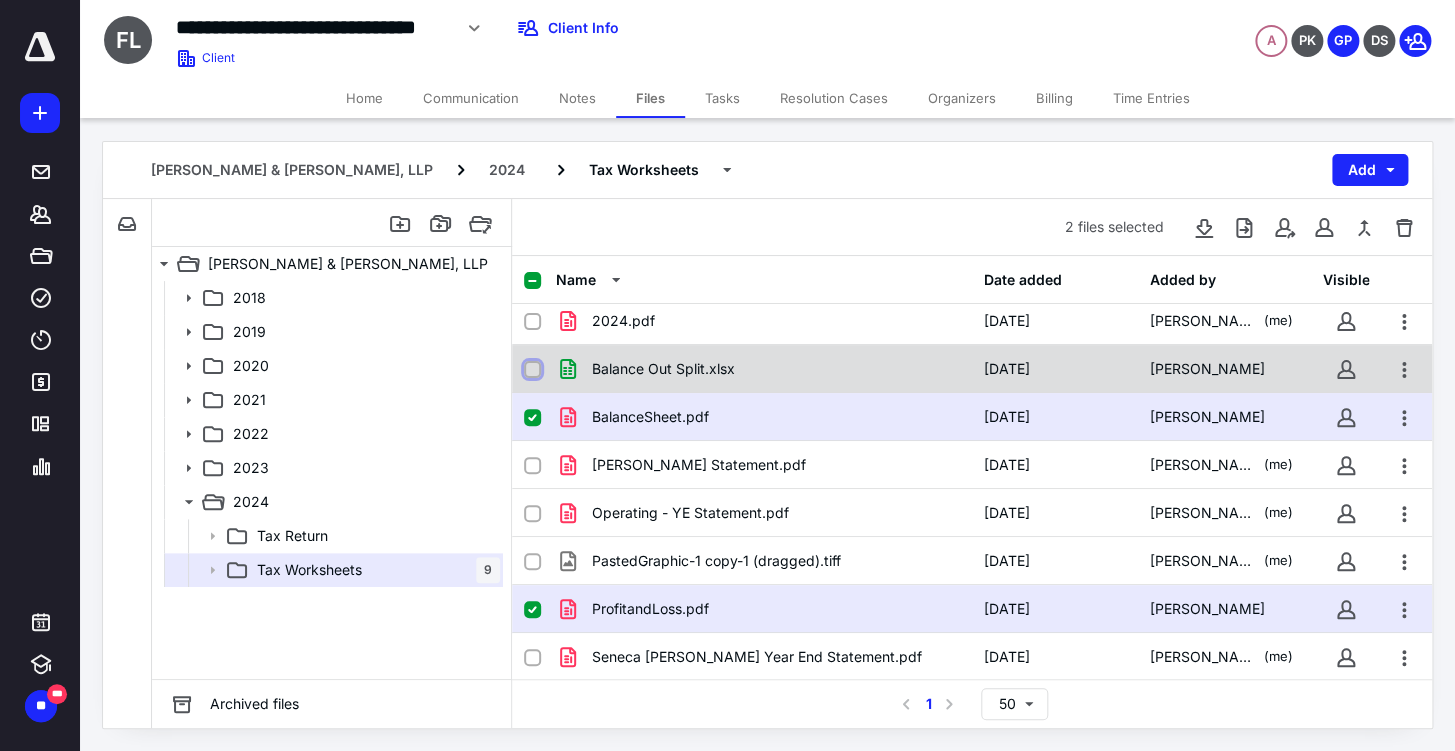 click at bounding box center [532, 370] 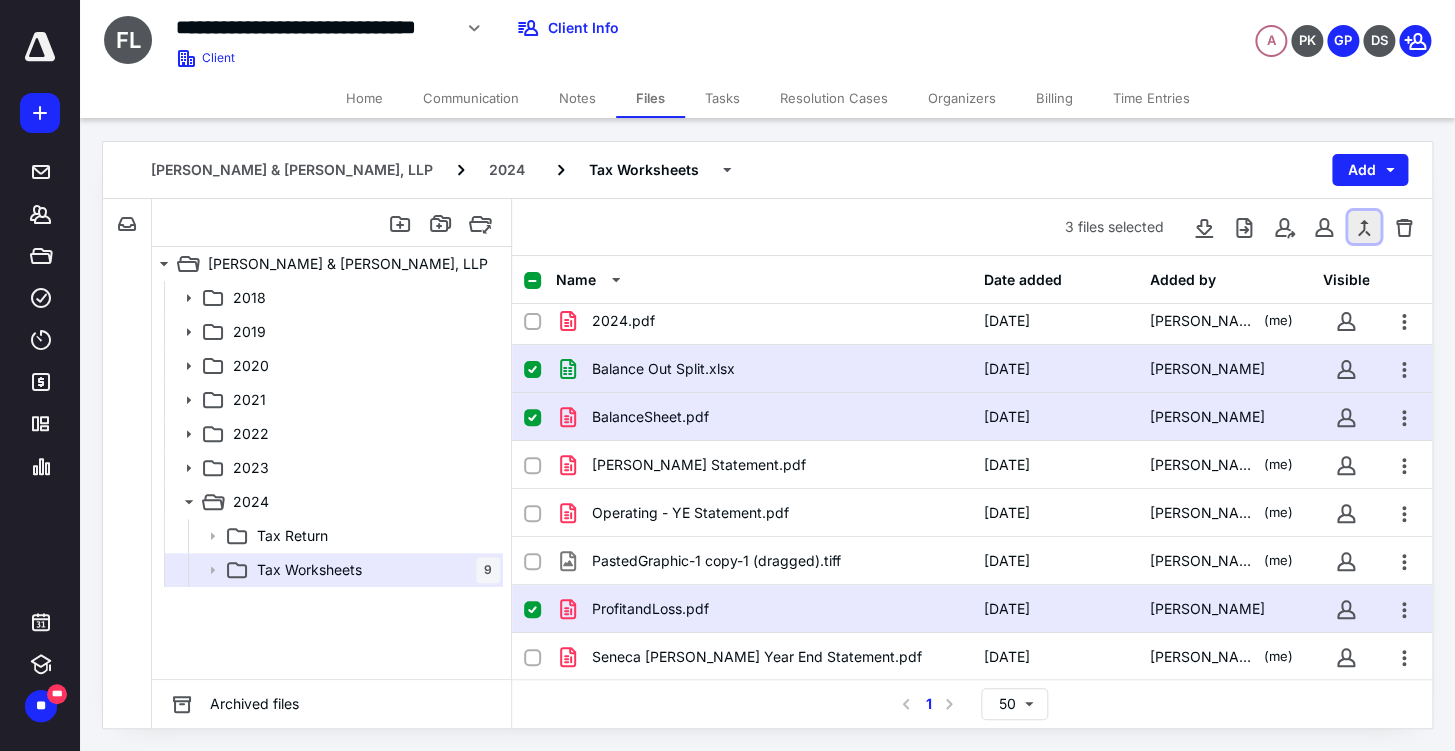 click at bounding box center (1364, 227) 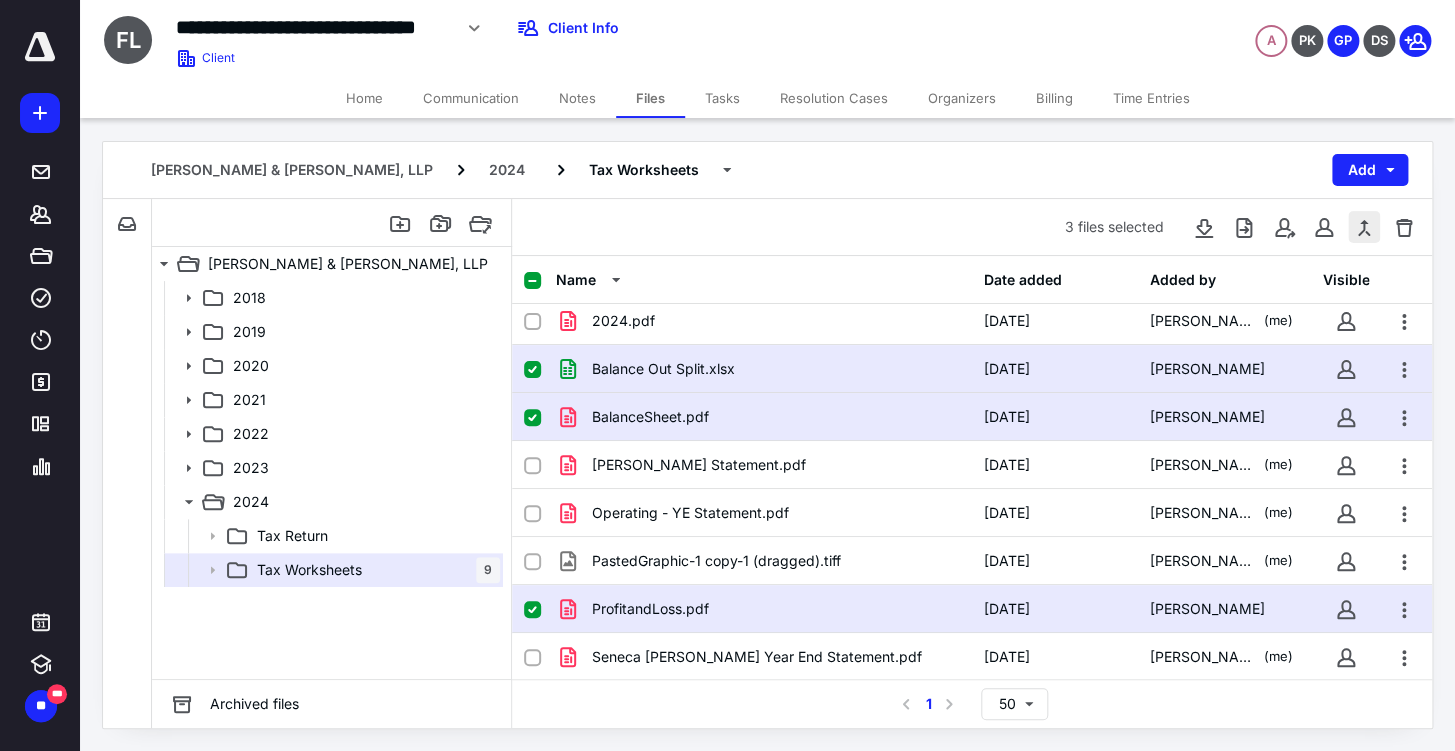 checkbox on "true" 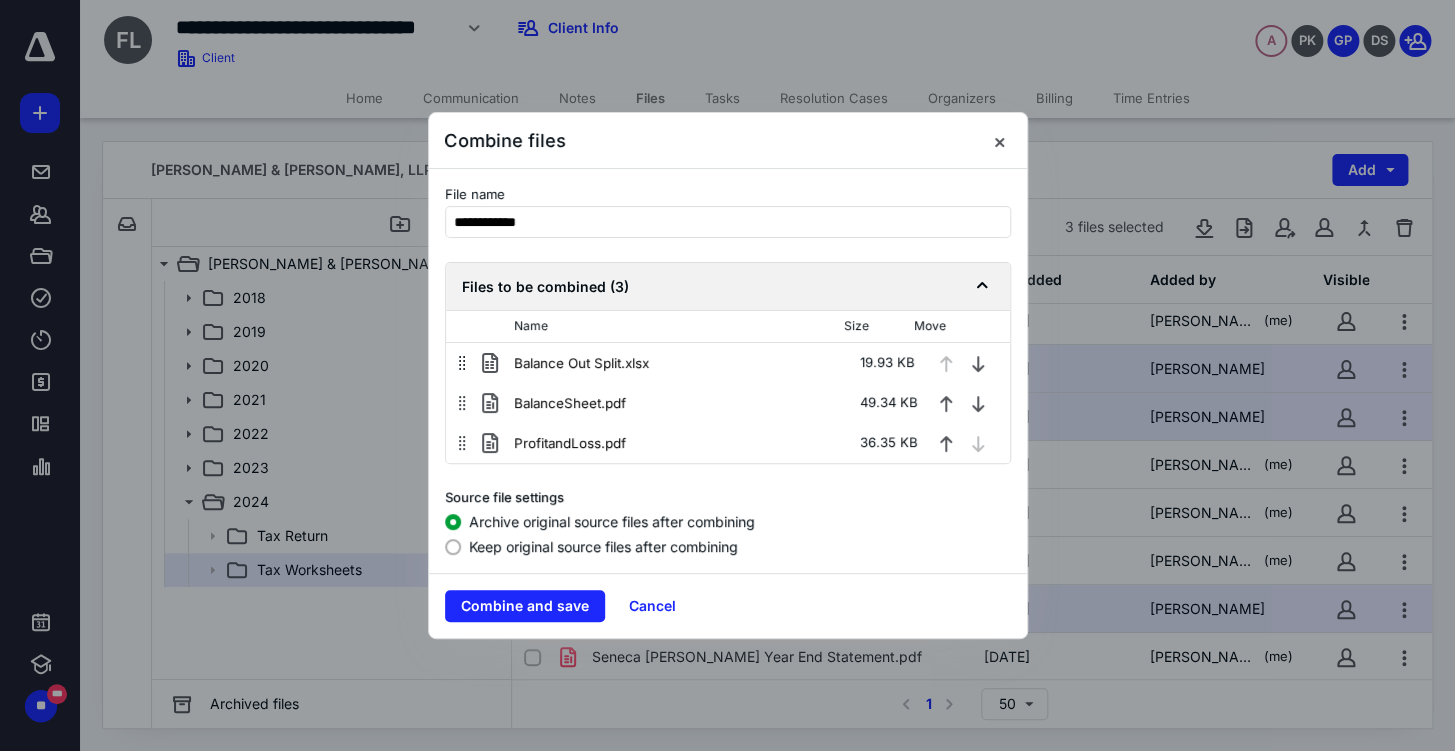 click on "Keep original source files after combining" at bounding box center (603, 546) 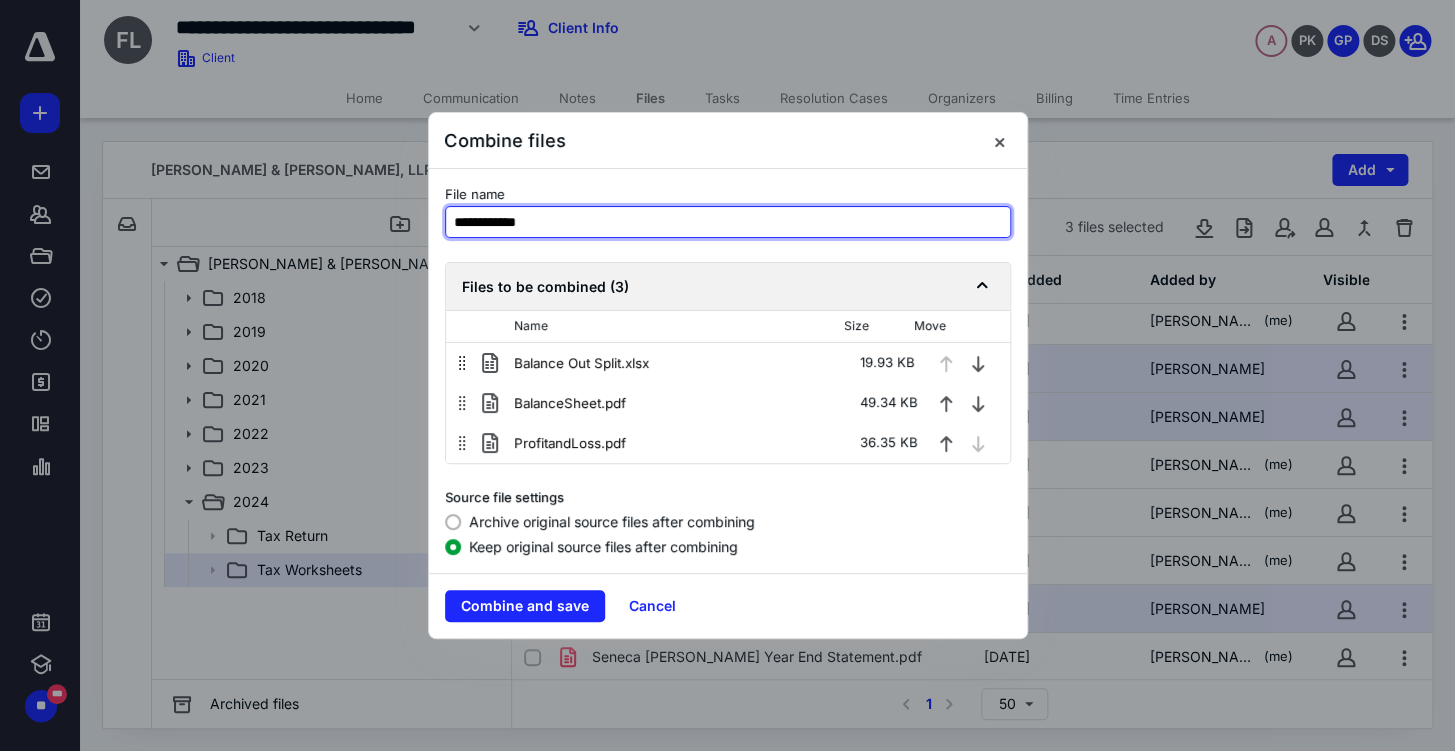 drag, startPoint x: 583, startPoint y: 221, endPoint x: 205, endPoint y: 249, distance: 379.0356 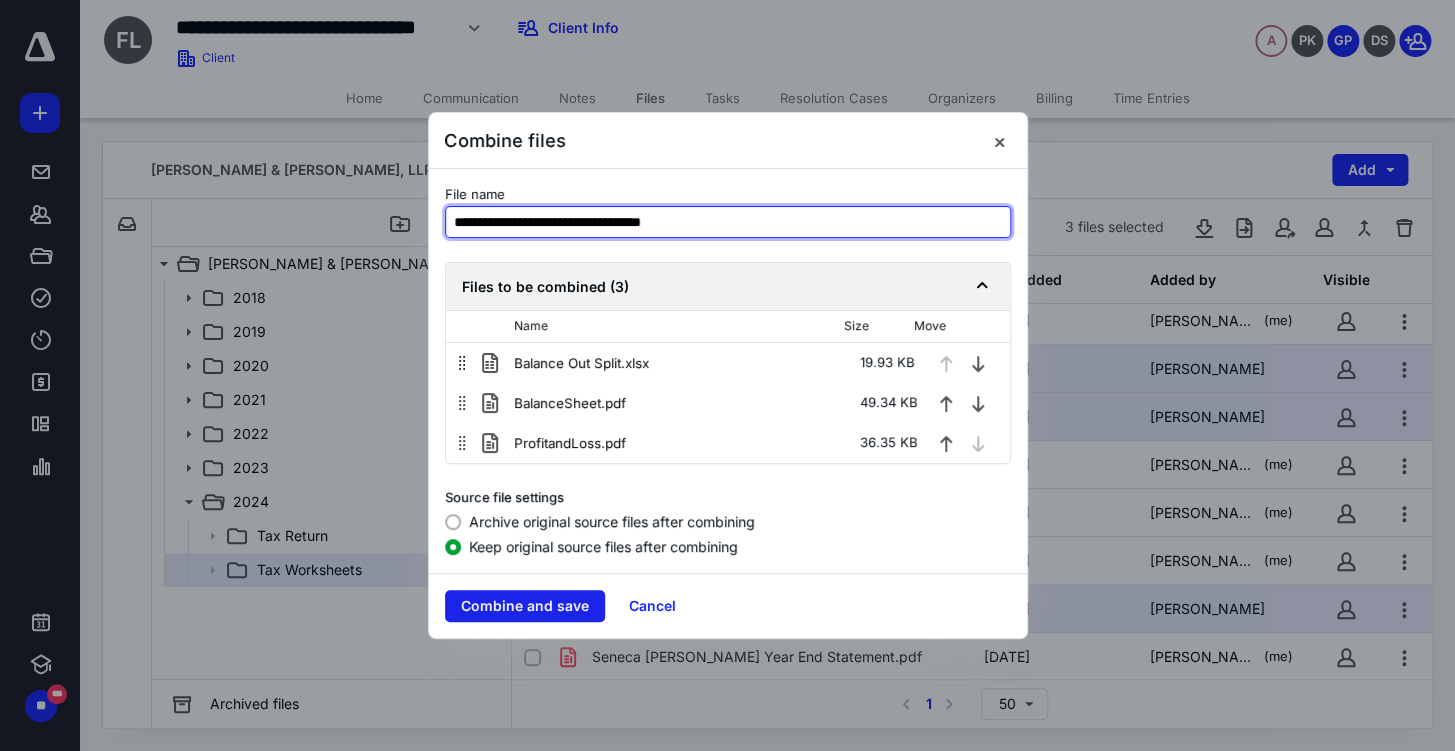 type on "**********" 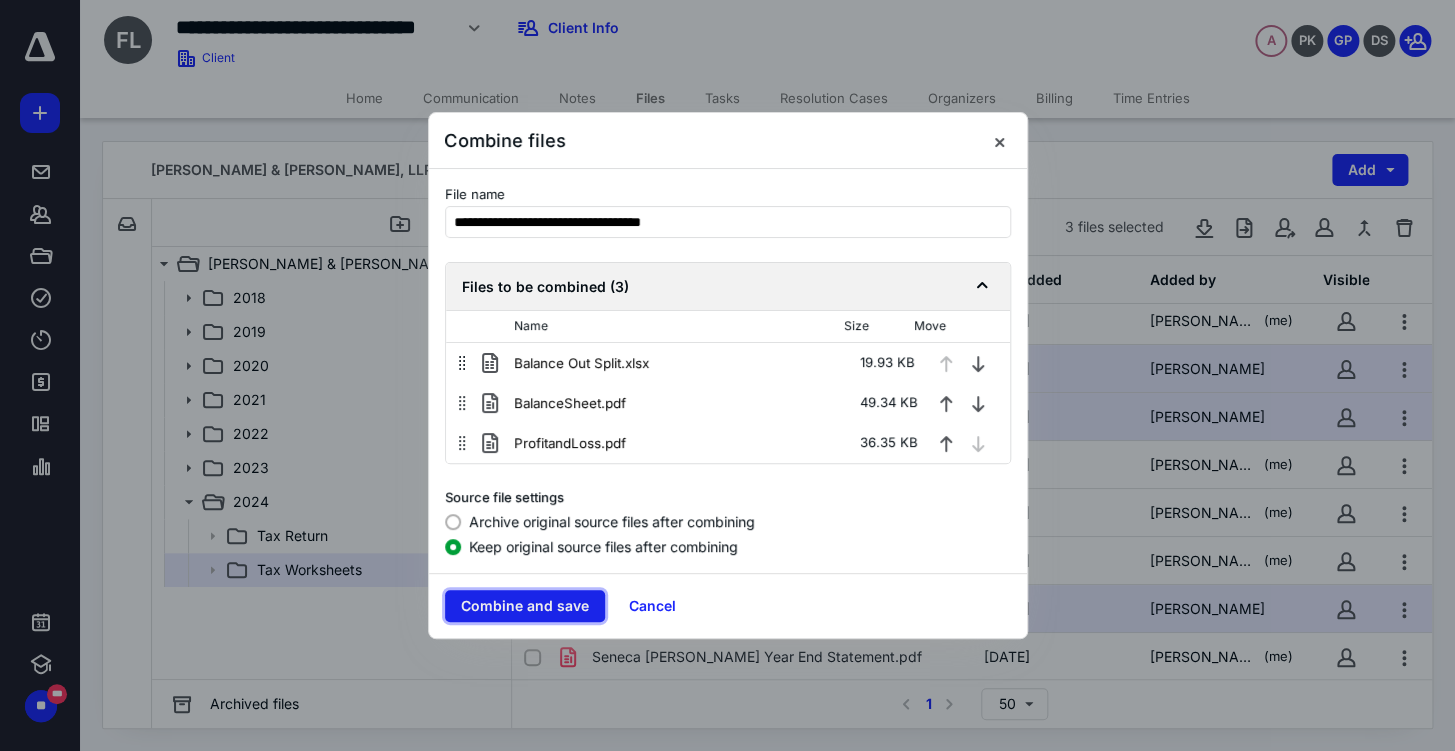 click on "Combine and save" at bounding box center (525, 606) 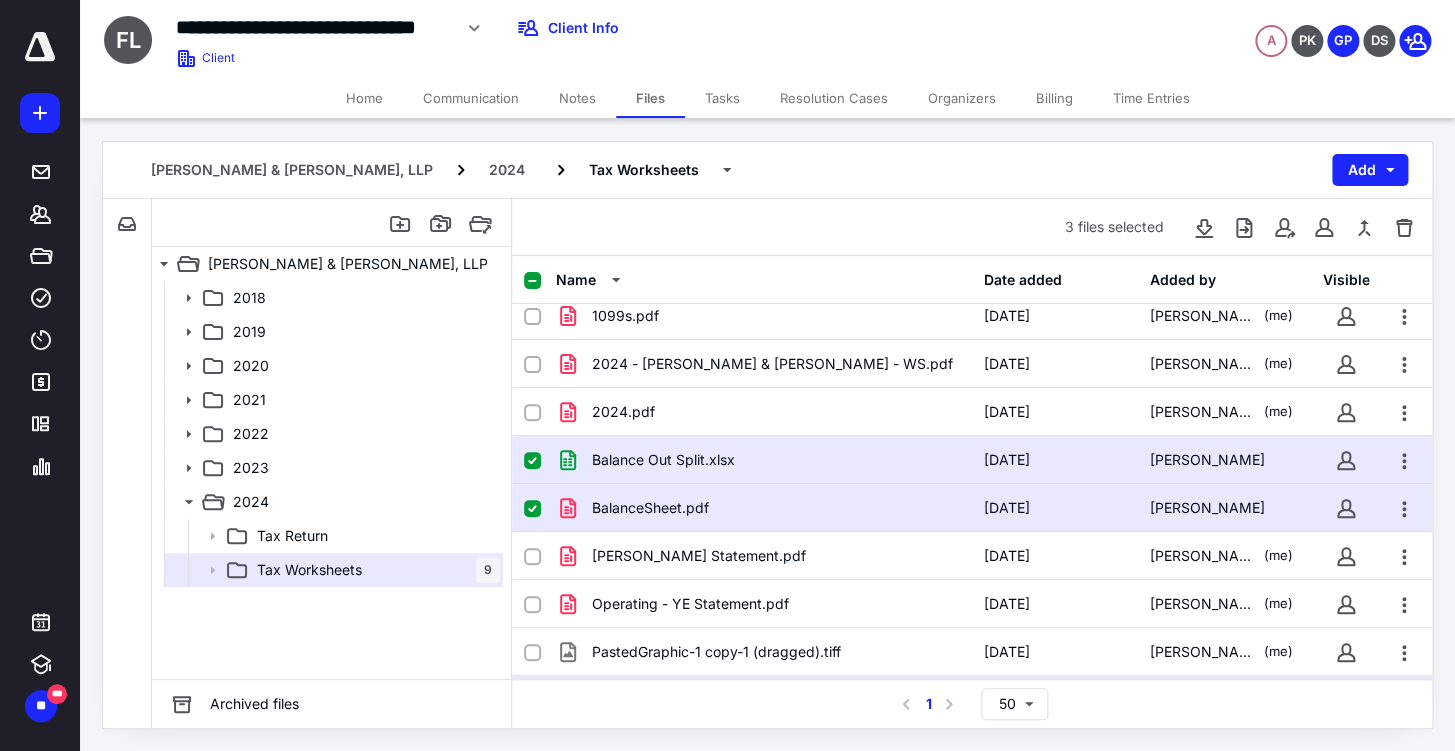 scroll, scrollTop: 0, scrollLeft: 0, axis: both 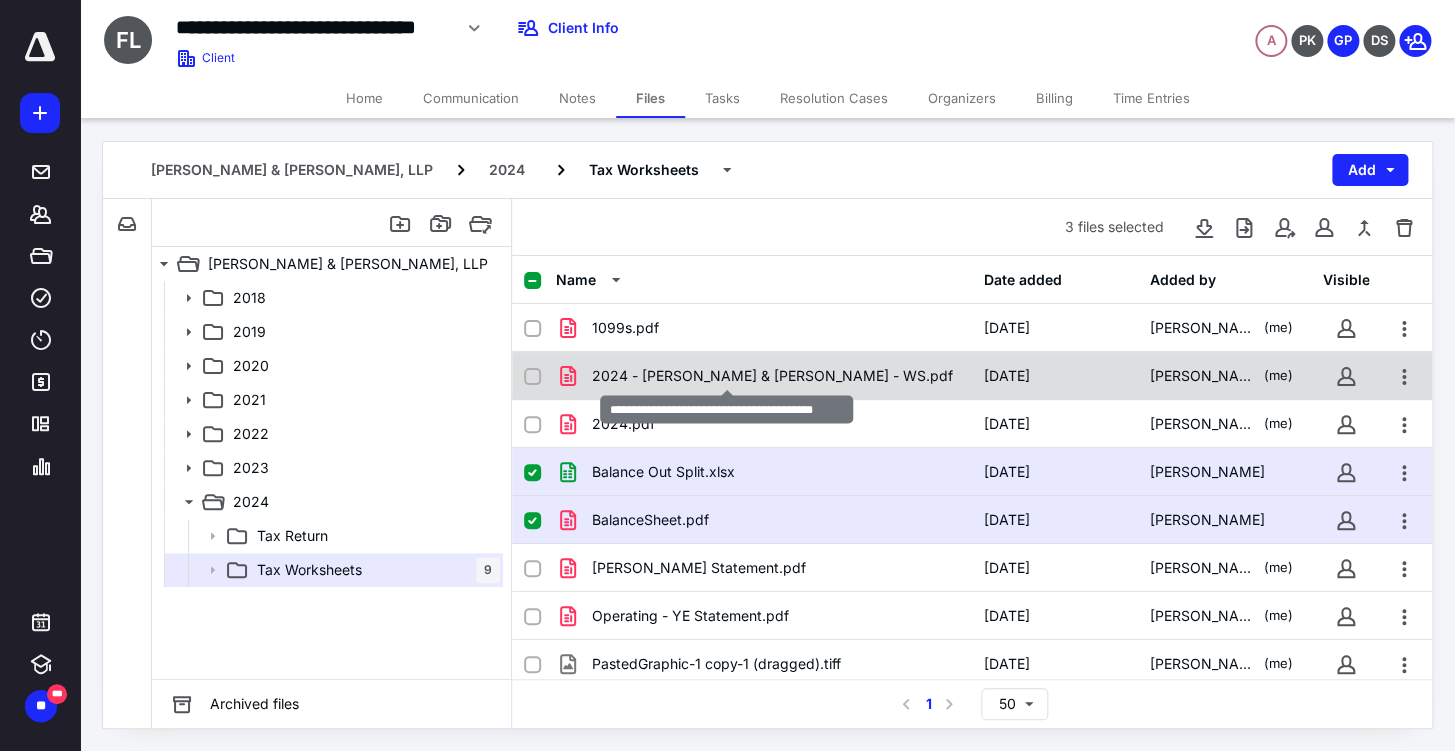 click on "2024 - [PERSON_NAME] & [PERSON_NAME] - WS.pdf" at bounding box center [772, 376] 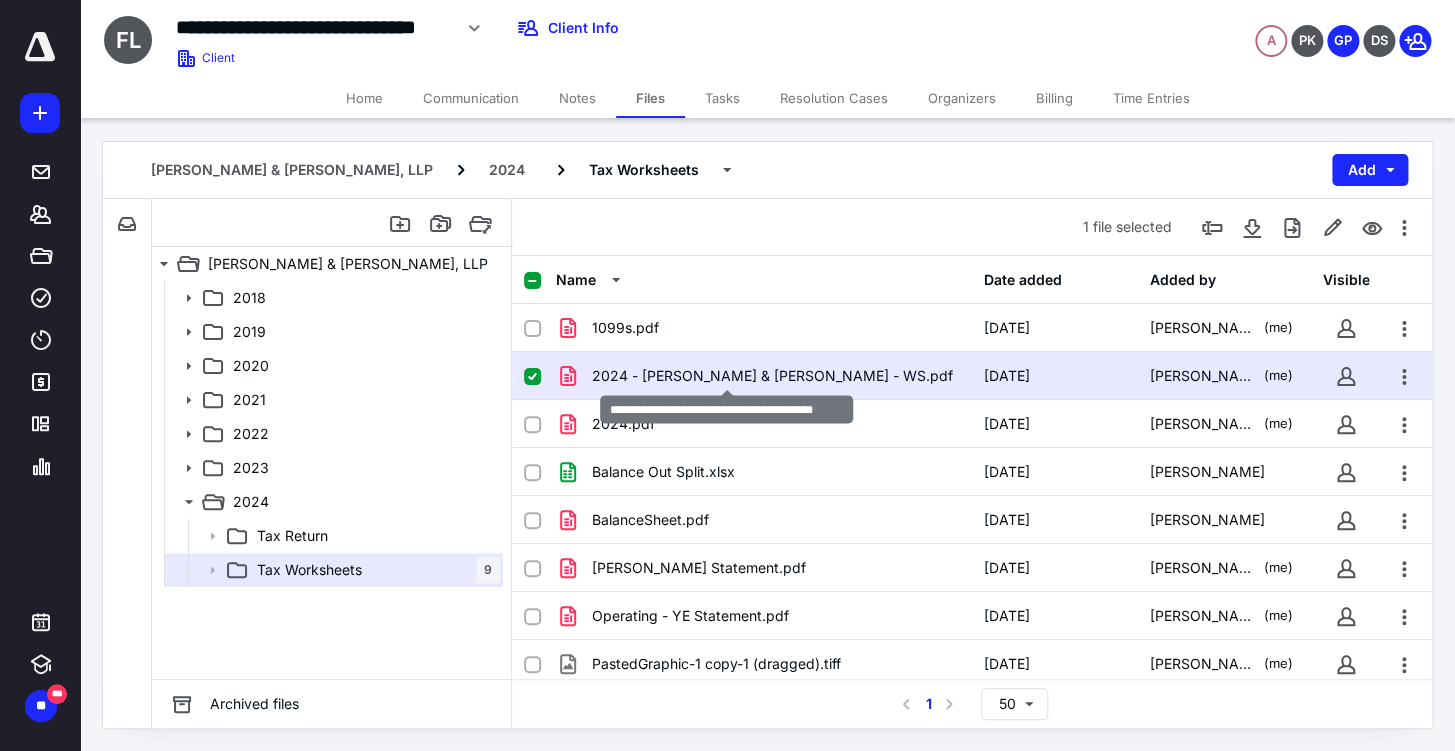 click on "2024 - [PERSON_NAME] & [PERSON_NAME] - WS.pdf" at bounding box center (772, 376) 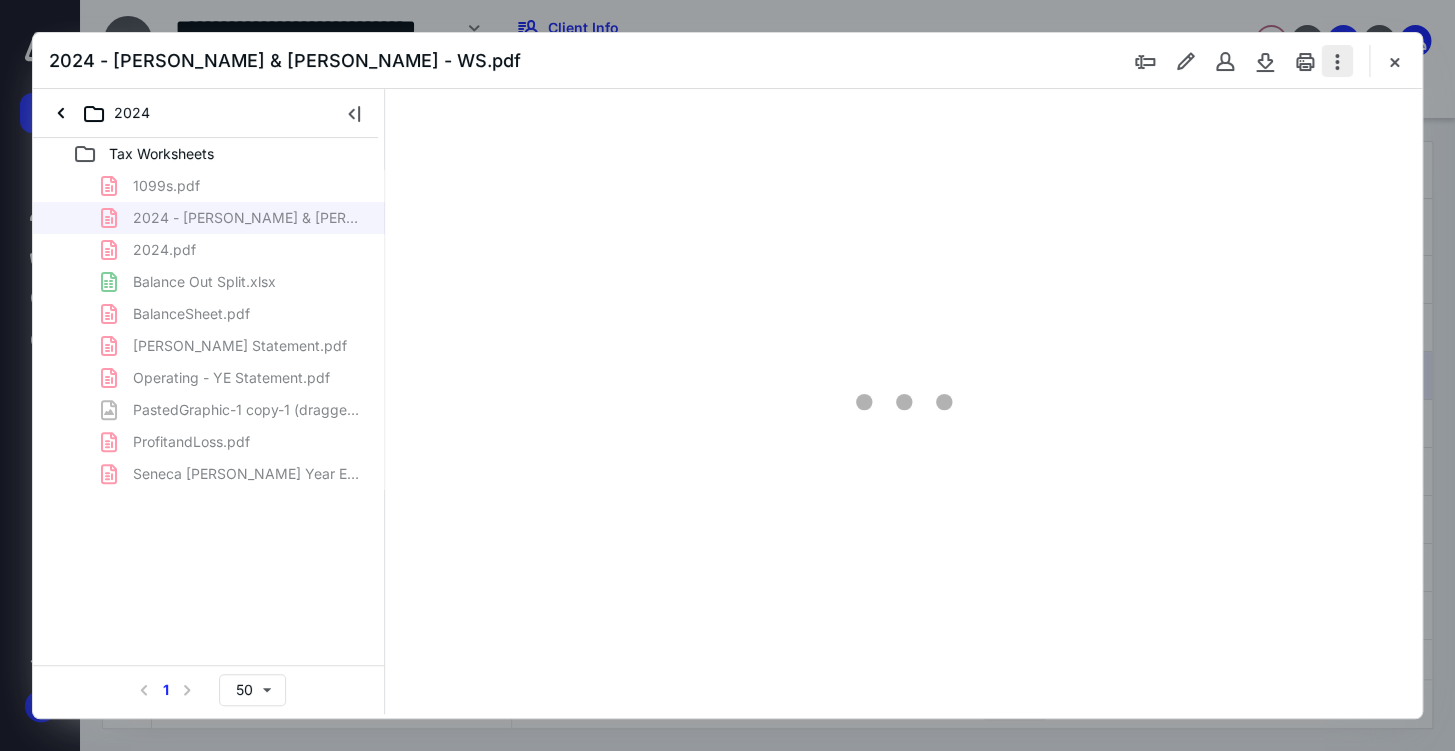 scroll, scrollTop: 0, scrollLeft: 0, axis: both 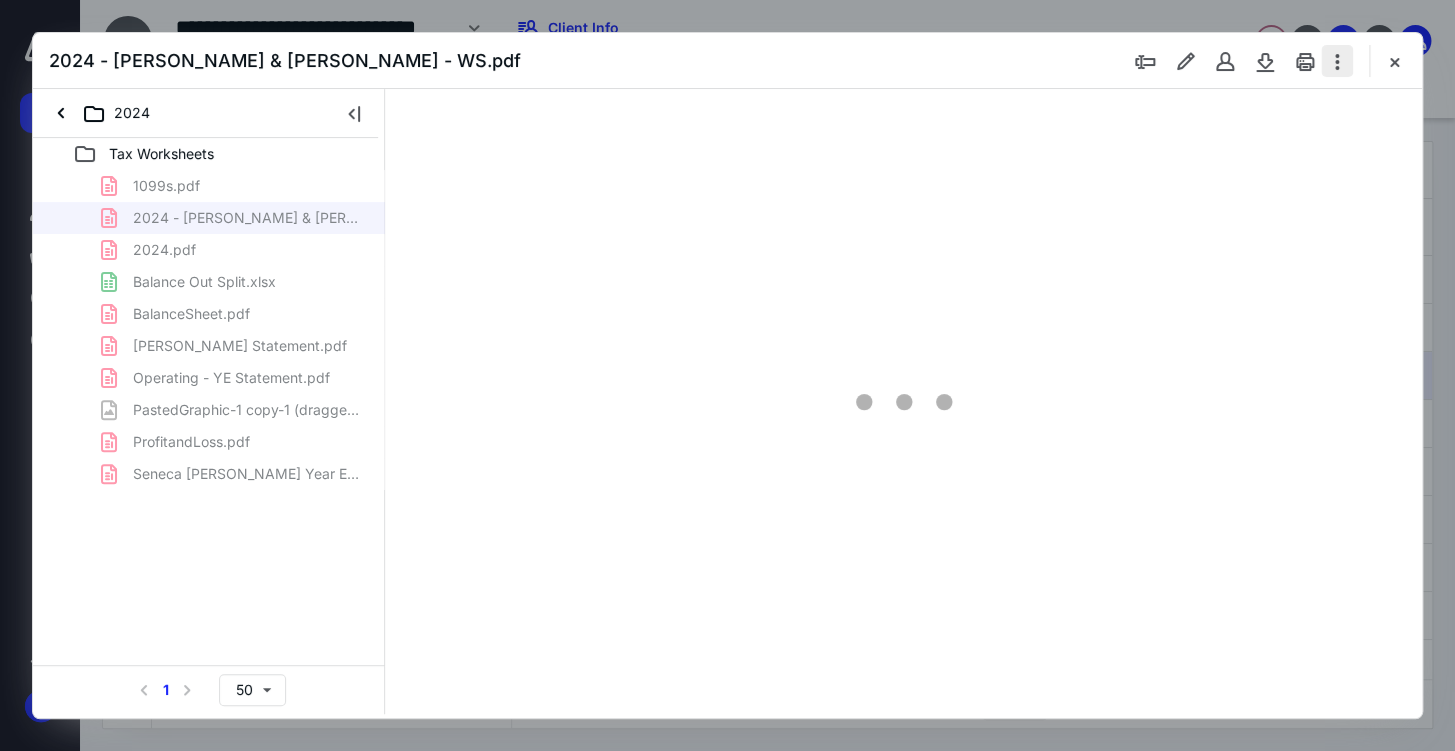 click at bounding box center (1337, 61) 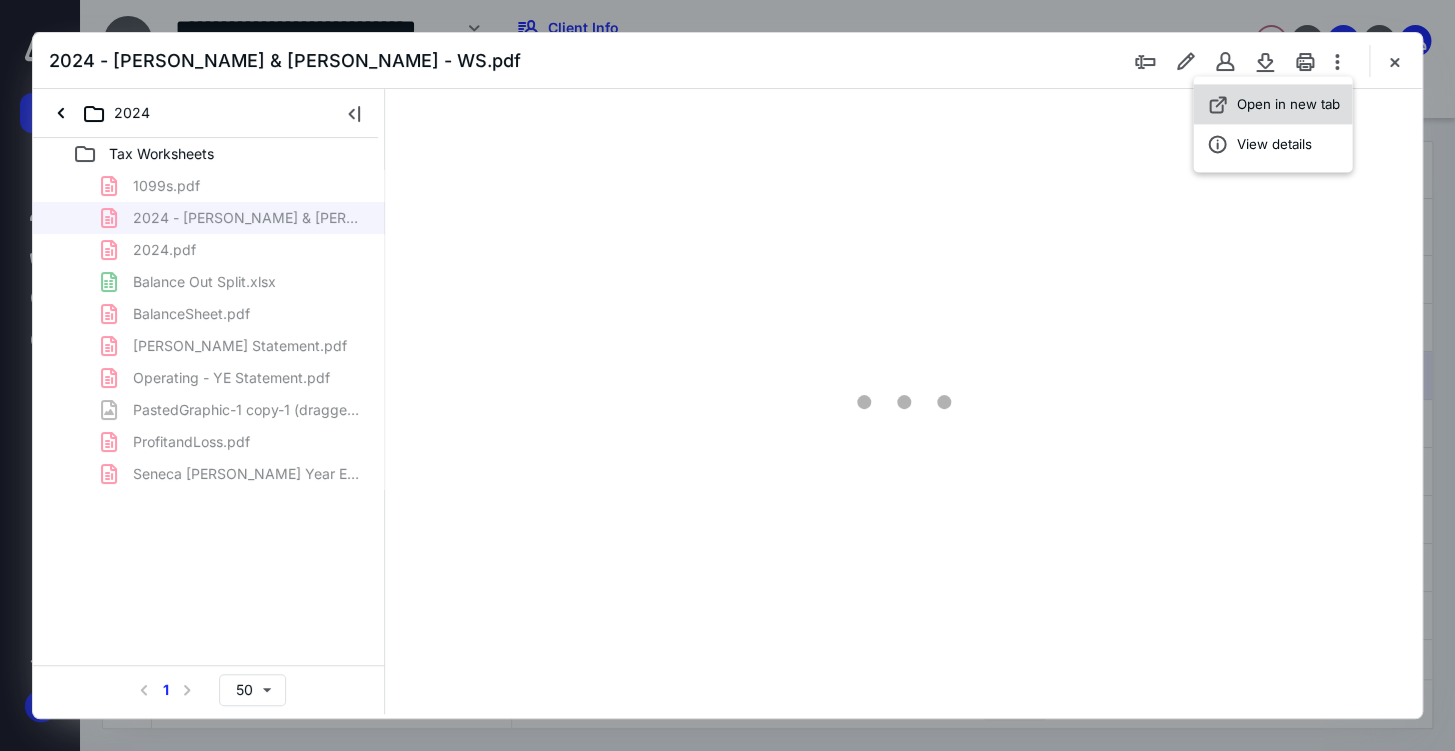 drag, startPoint x: 1280, startPoint y: 105, endPoint x: 1299, endPoint y: 119, distance: 23.600847 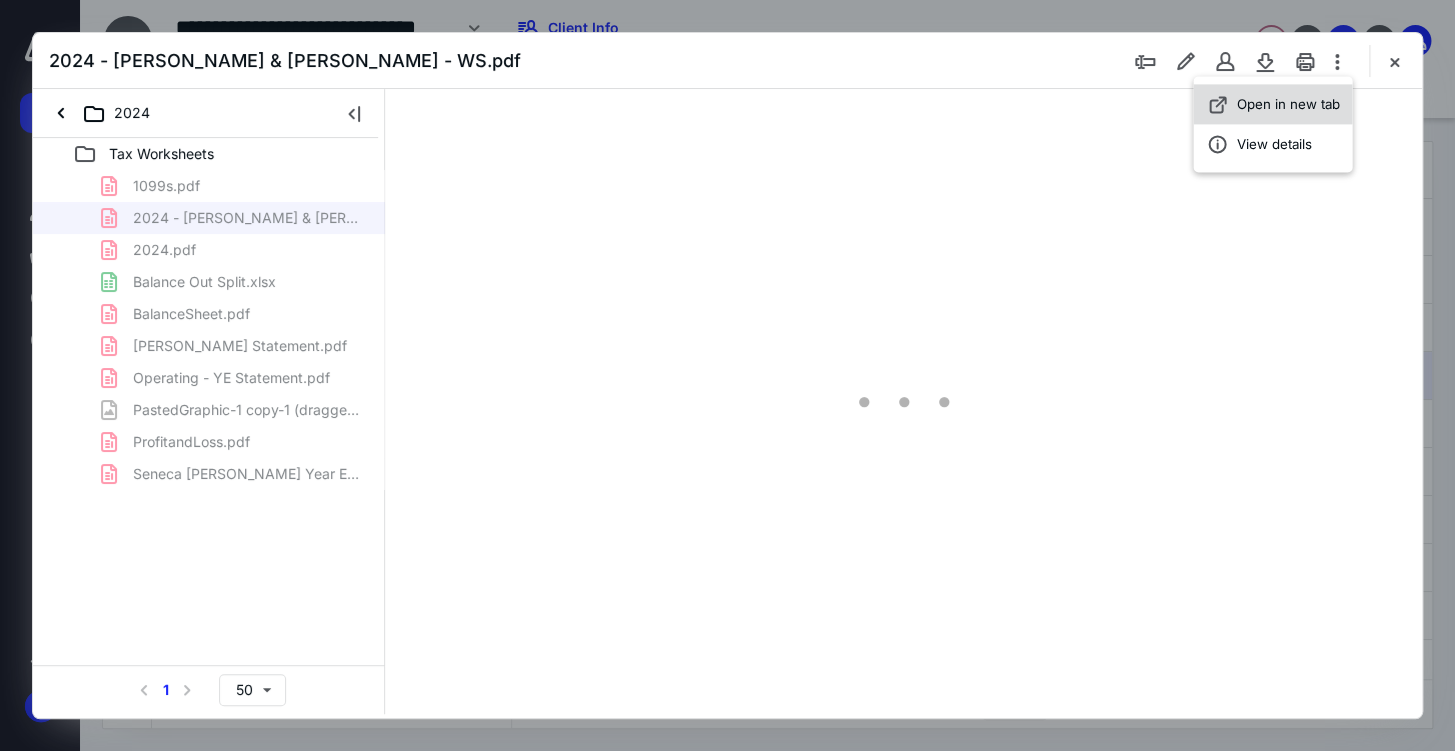 click on "Open in new tab" at bounding box center [1288, 104] 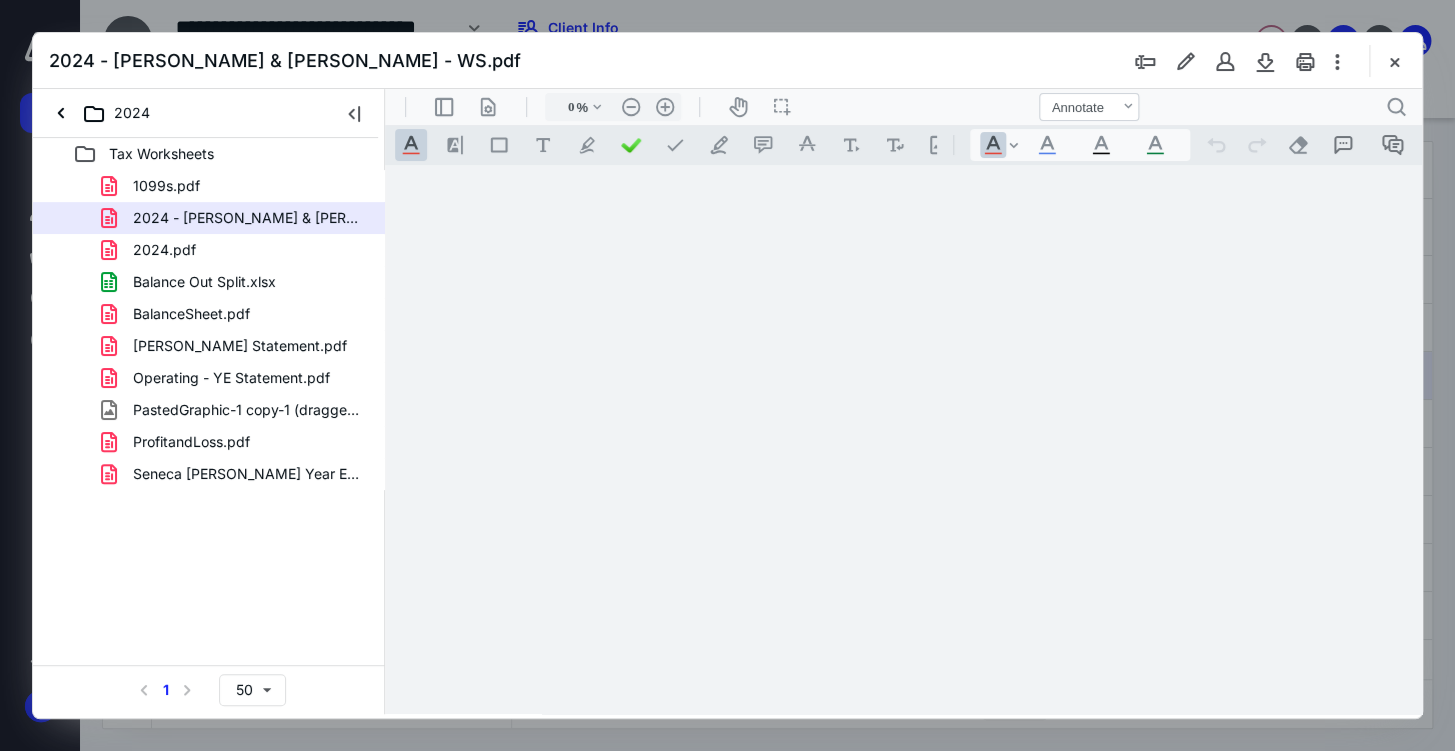 type on "135" 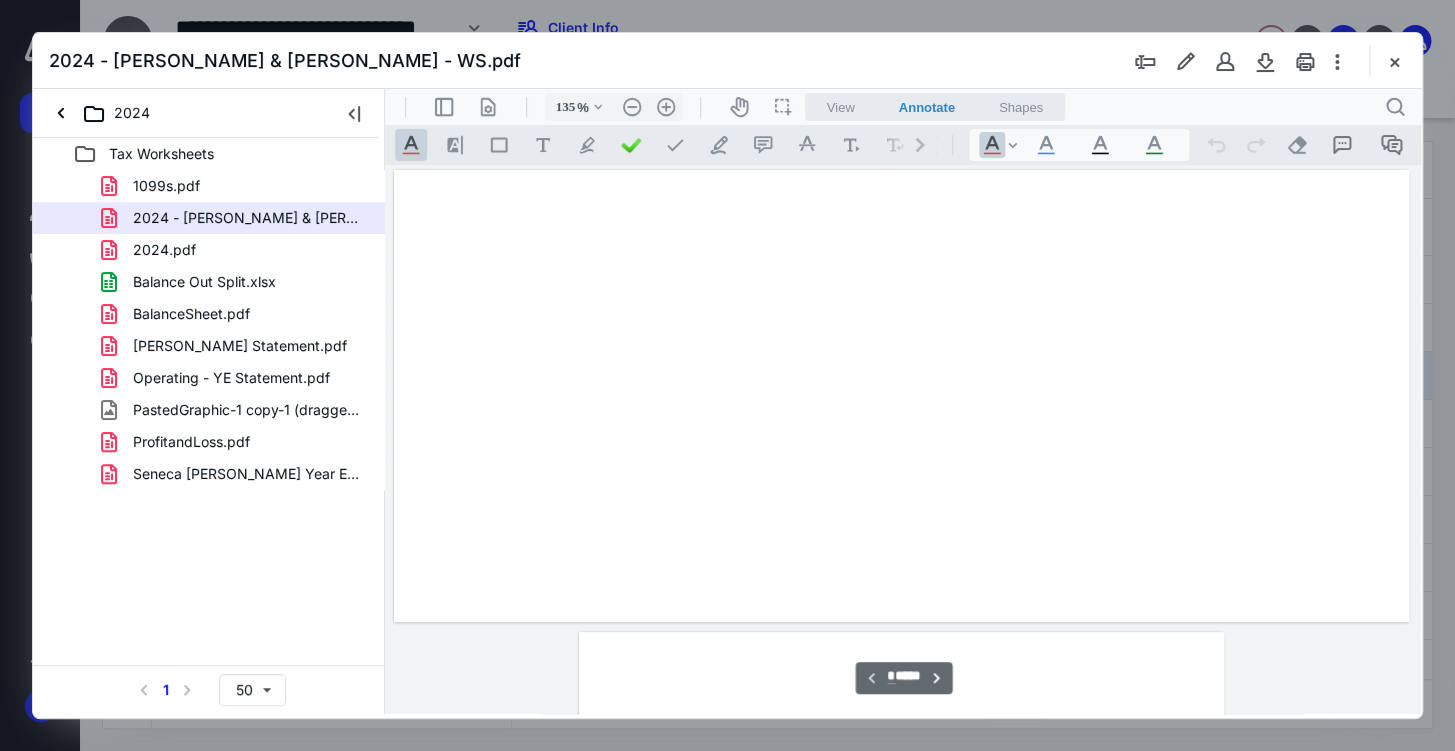 scroll, scrollTop: 80, scrollLeft: 0, axis: vertical 